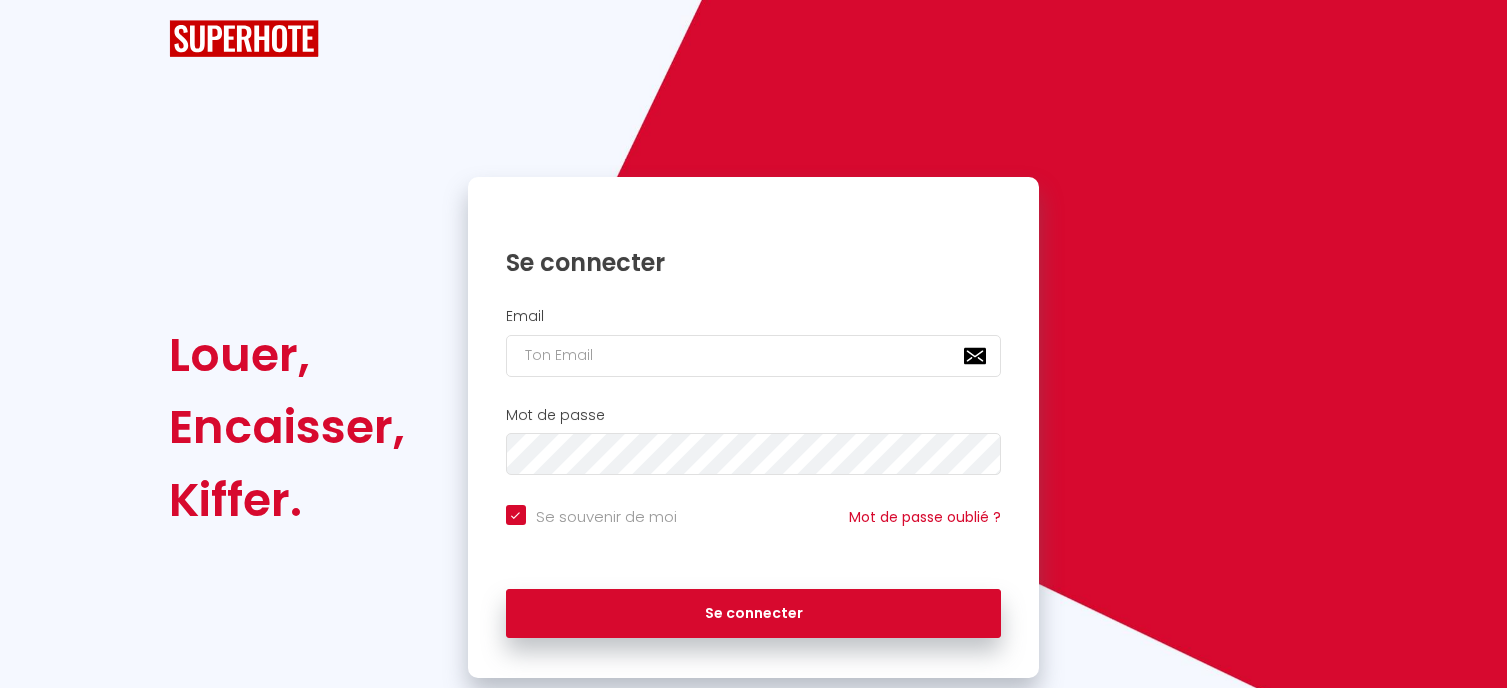 scroll, scrollTop: 0, scrollLeft: 0, axis: both 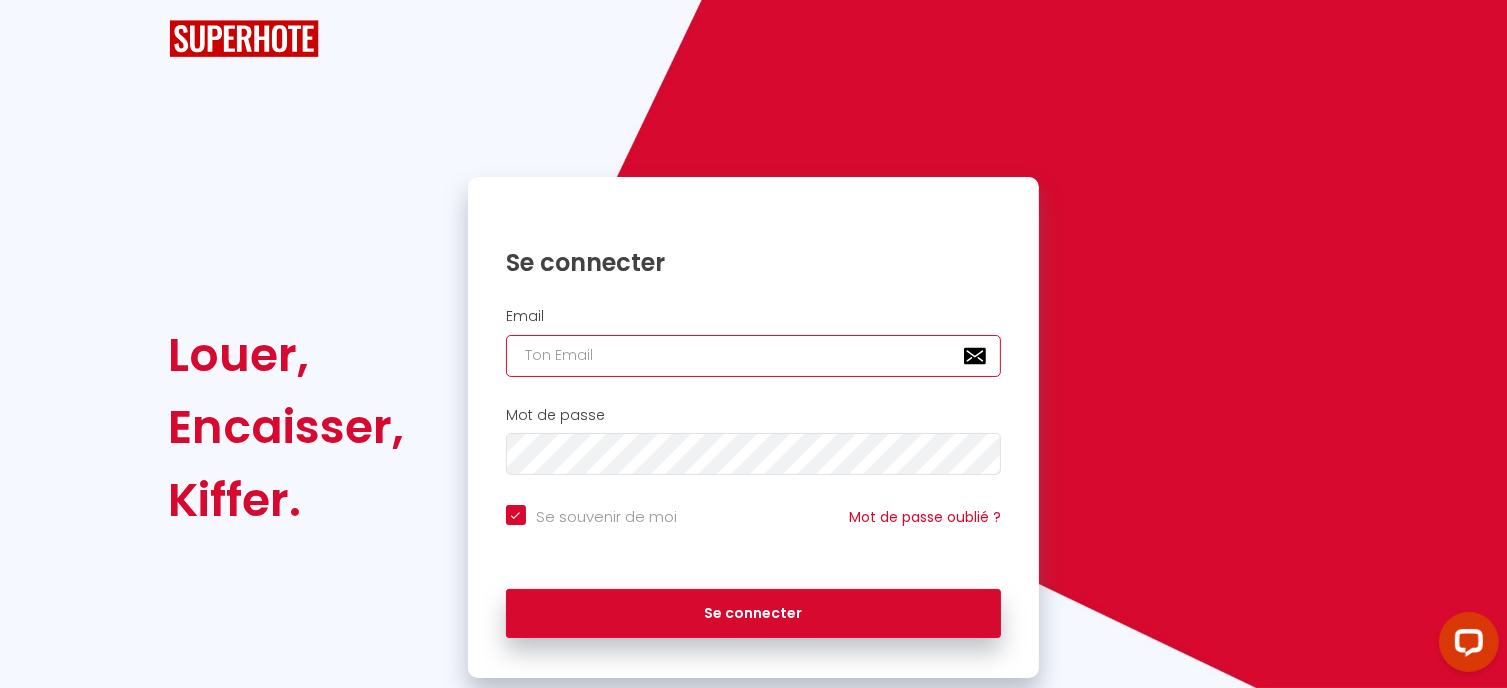 click at bounding box center [754, 356] 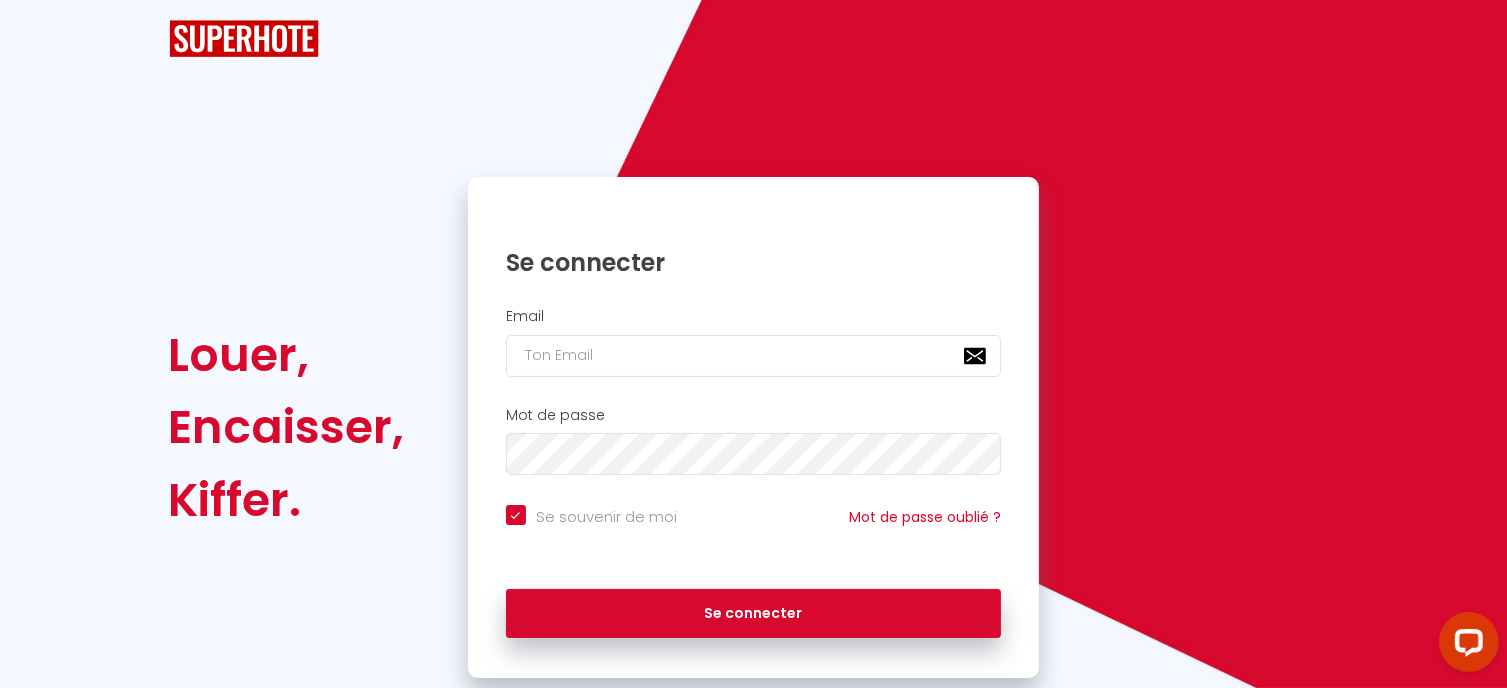 click on "Louer,
Encaisser,
Kiffer.
Se connecter
Email     Mot de passe       Se souvenir de moi   Mot de passe oublié ?     Se connecter" at bounding box center [753, 428] 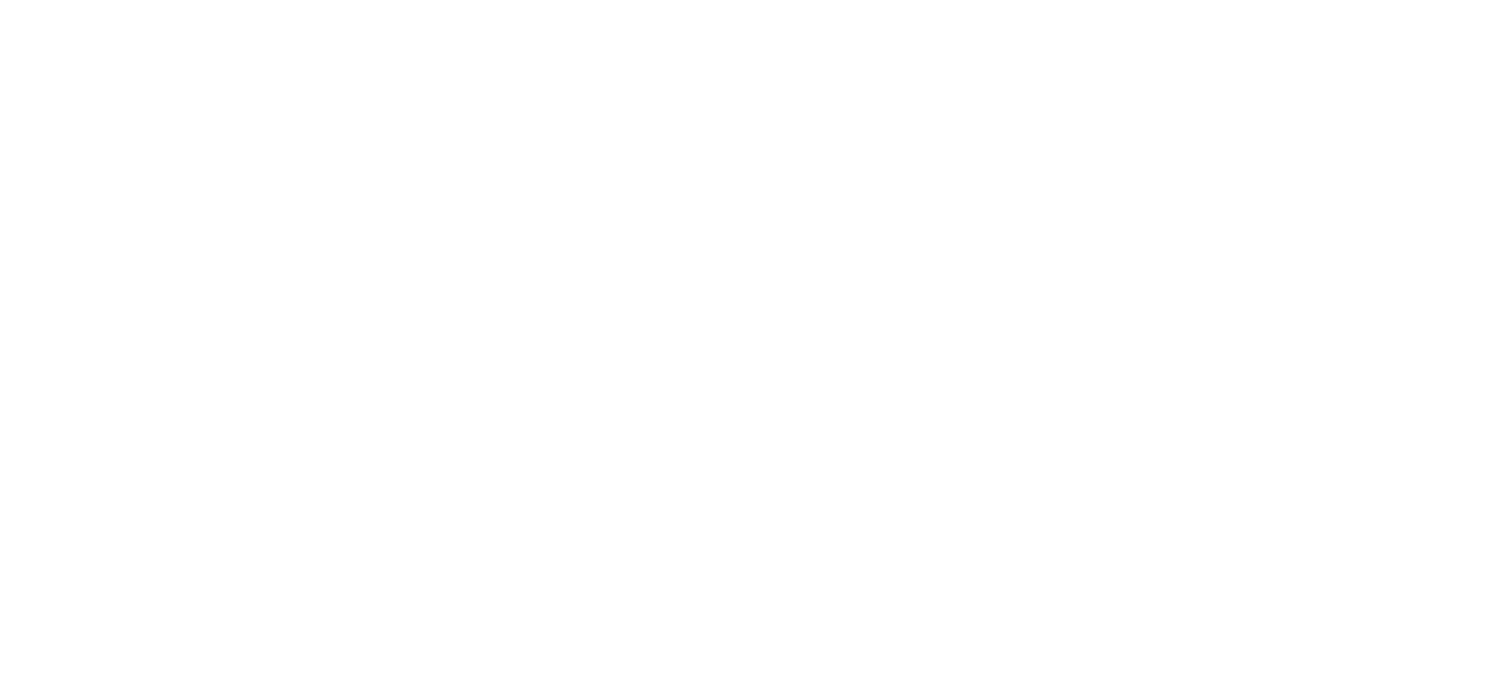 scroll, scrollTop: 0, scrollLeft: 0, axis: both 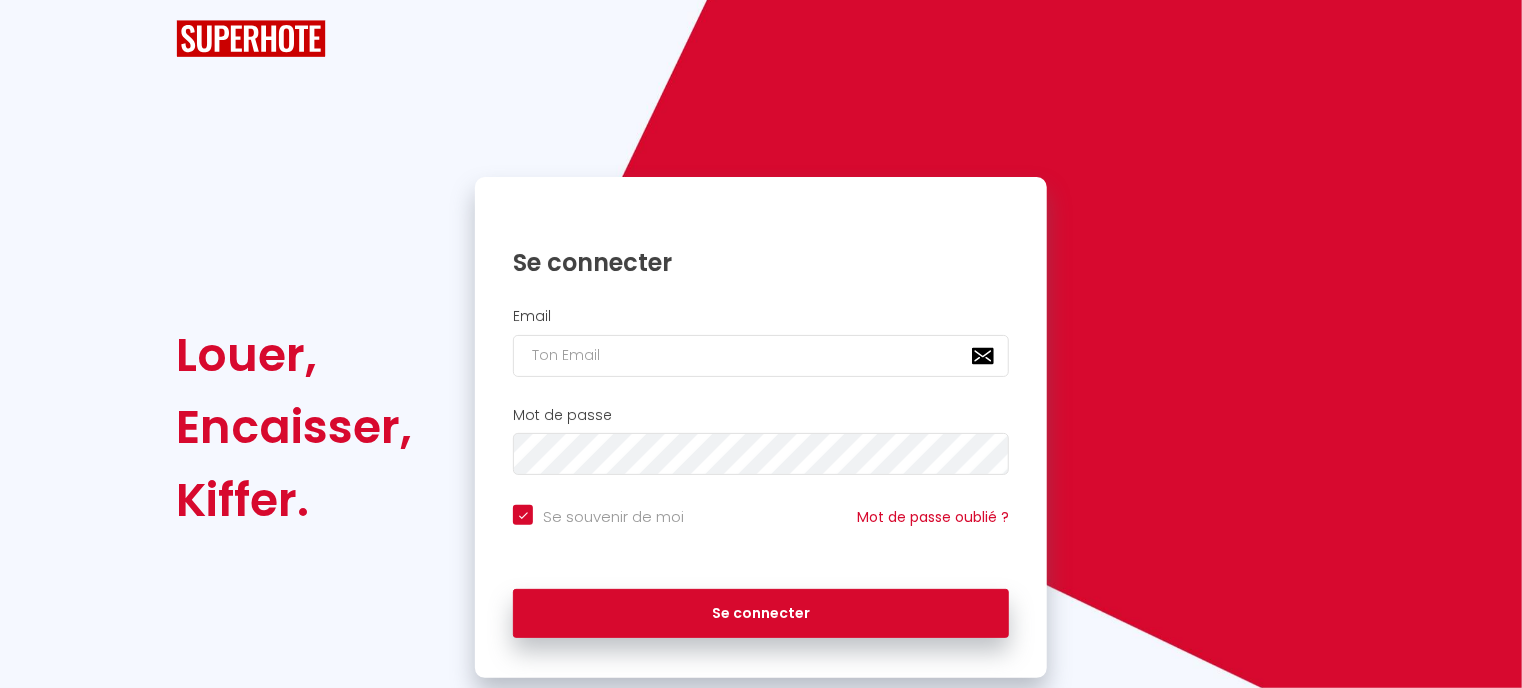 checkbox on "true" 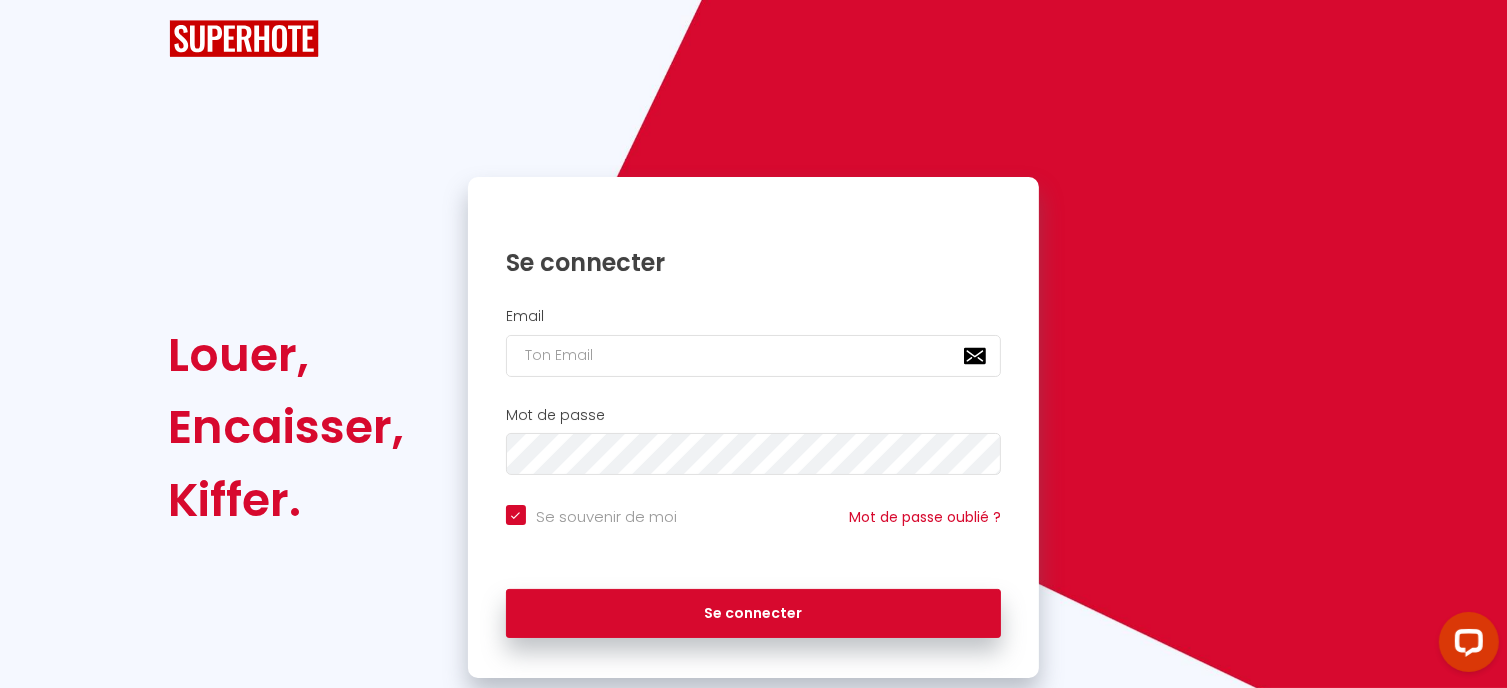 scroll, scrollTop: 0, scrollLeft: 0, axis: both 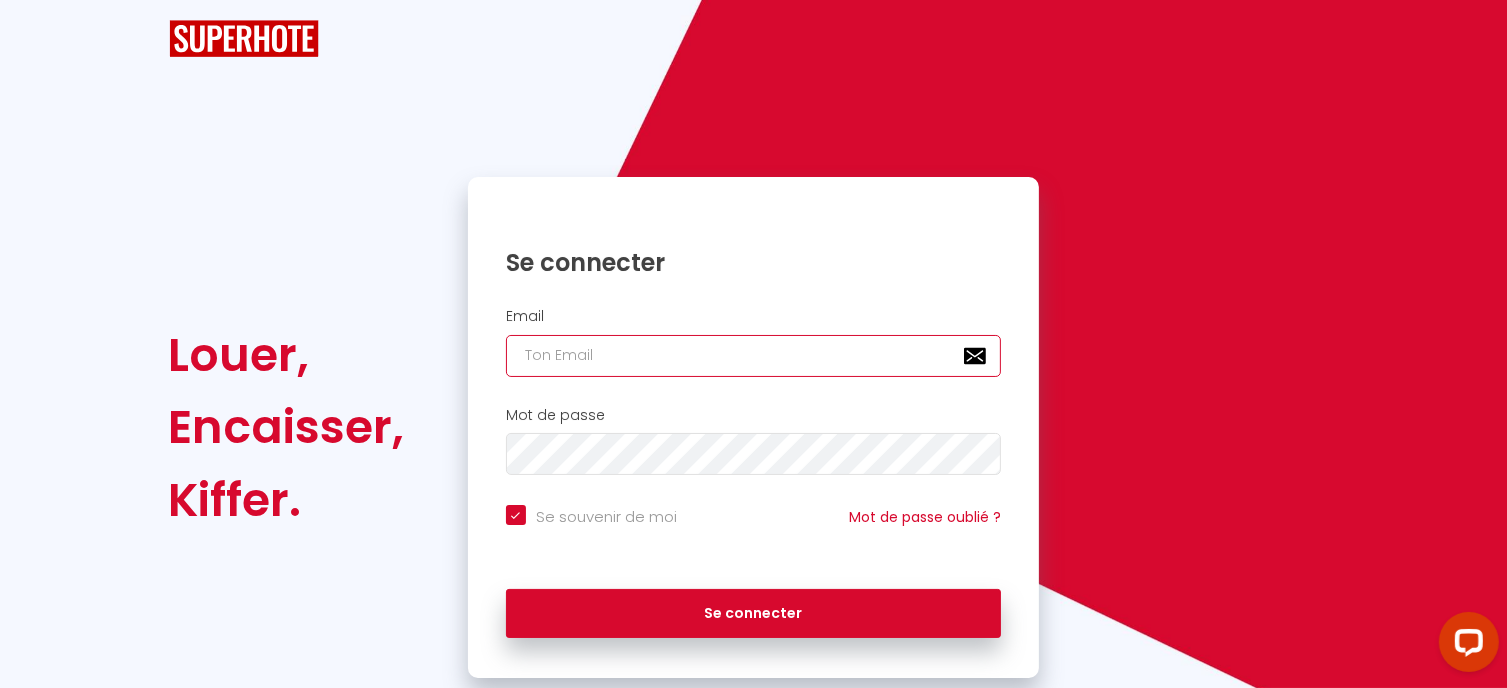 click at bounding box center [754, 356] 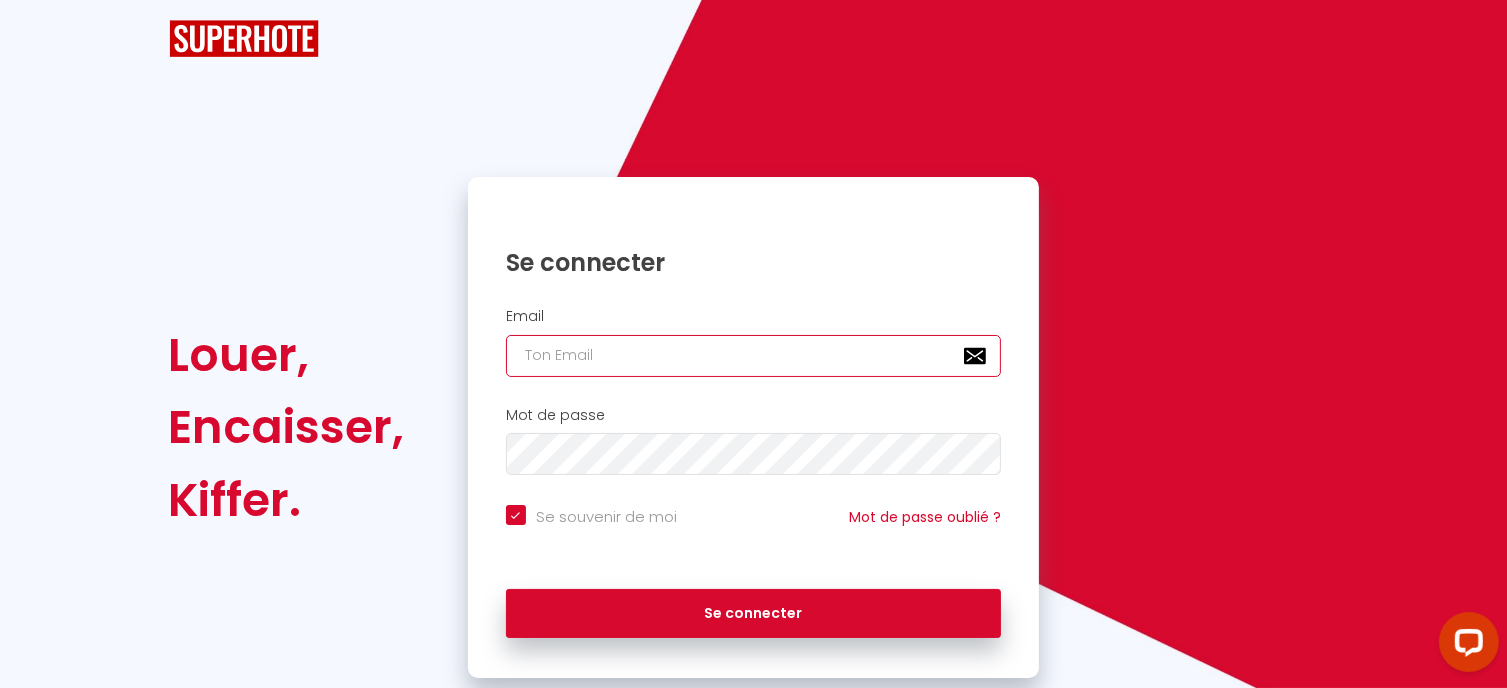 type on "f" 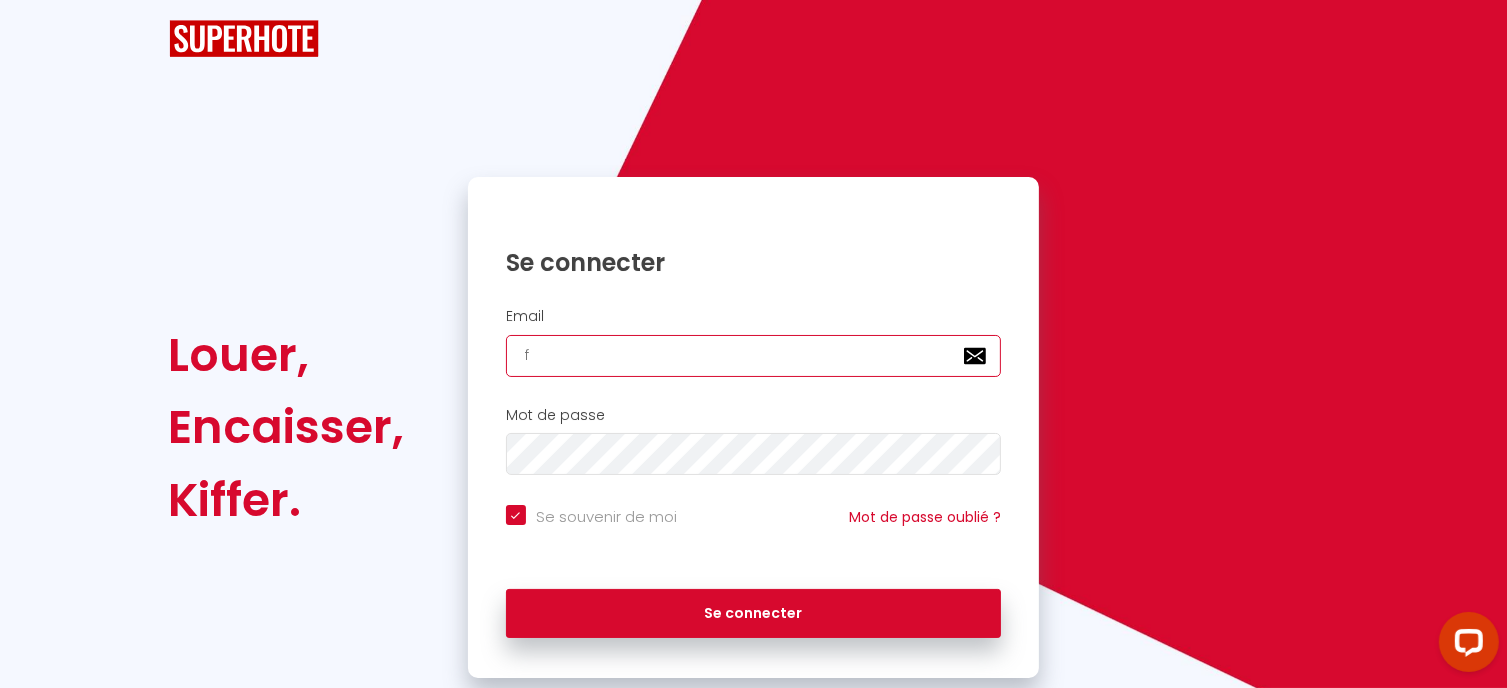 checkbox on "true" 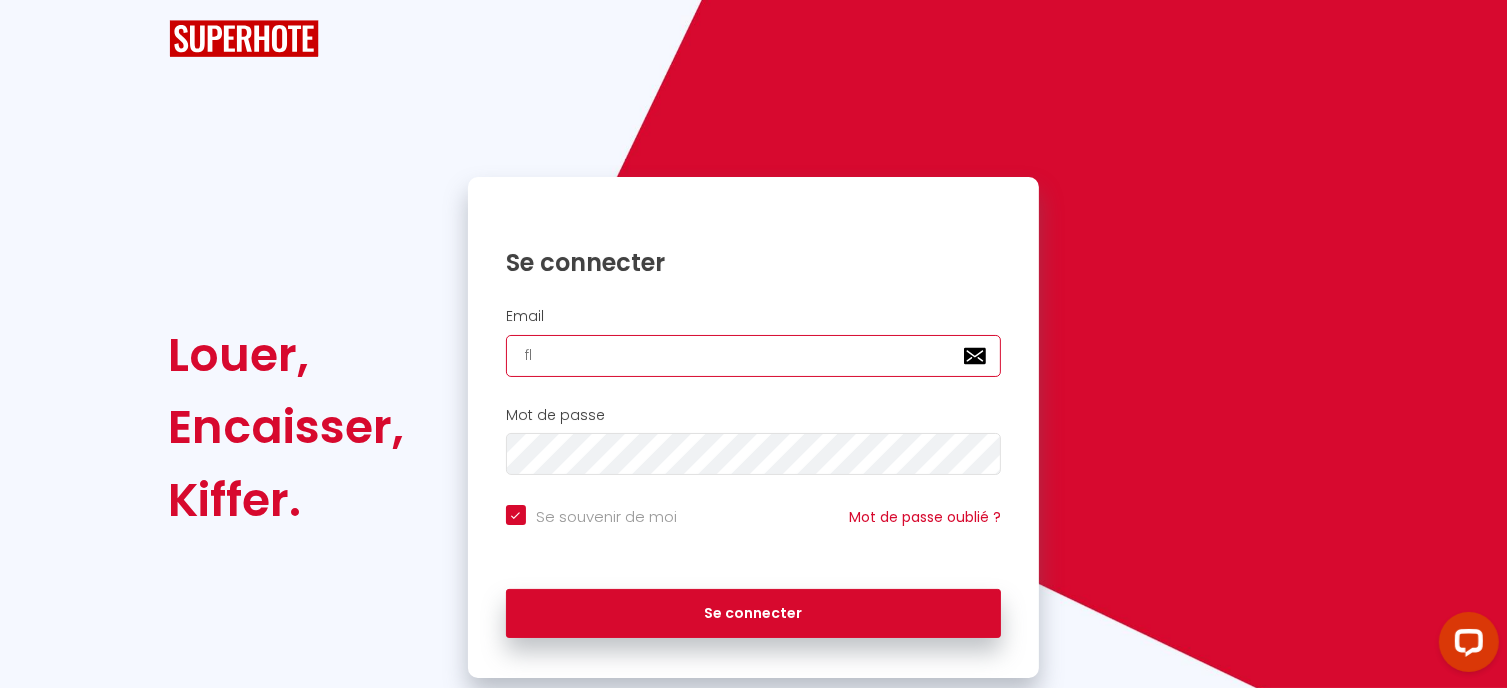 checkbox on "true" 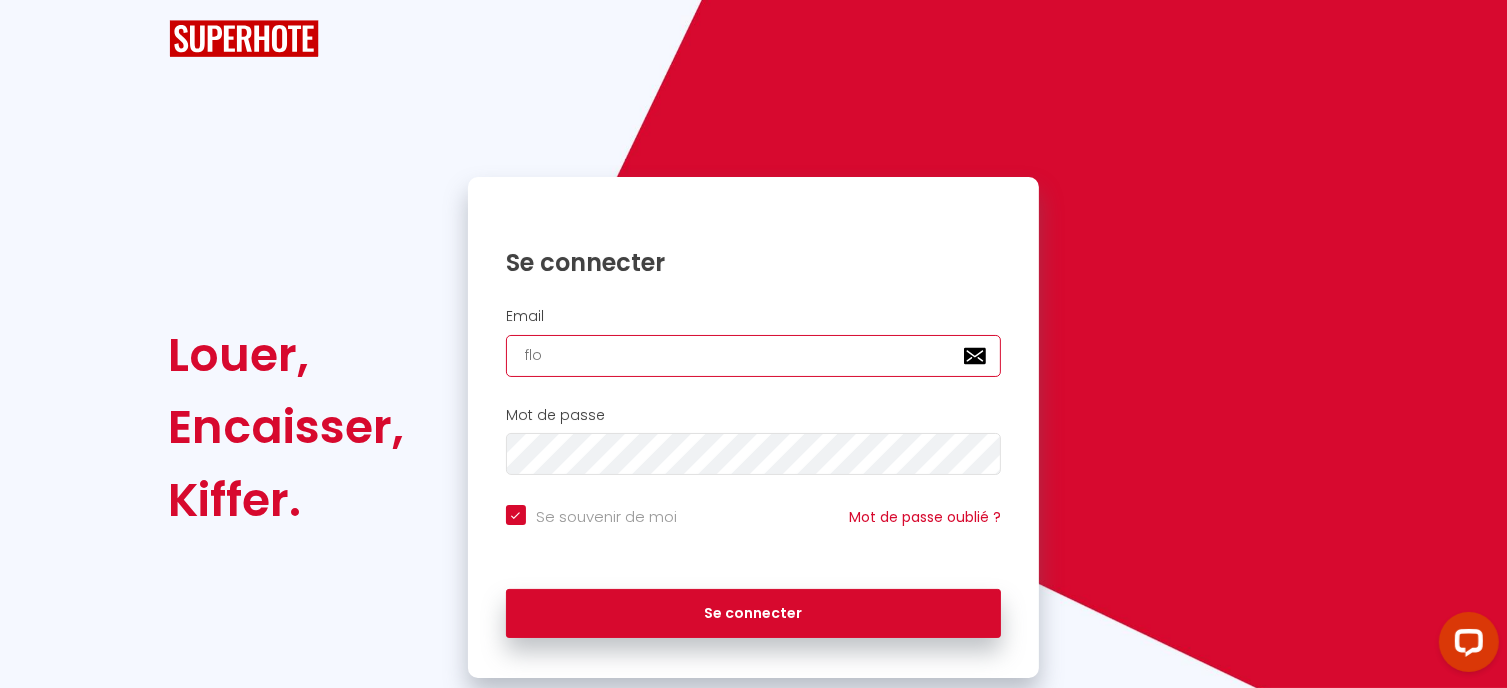 checkbox on "true" 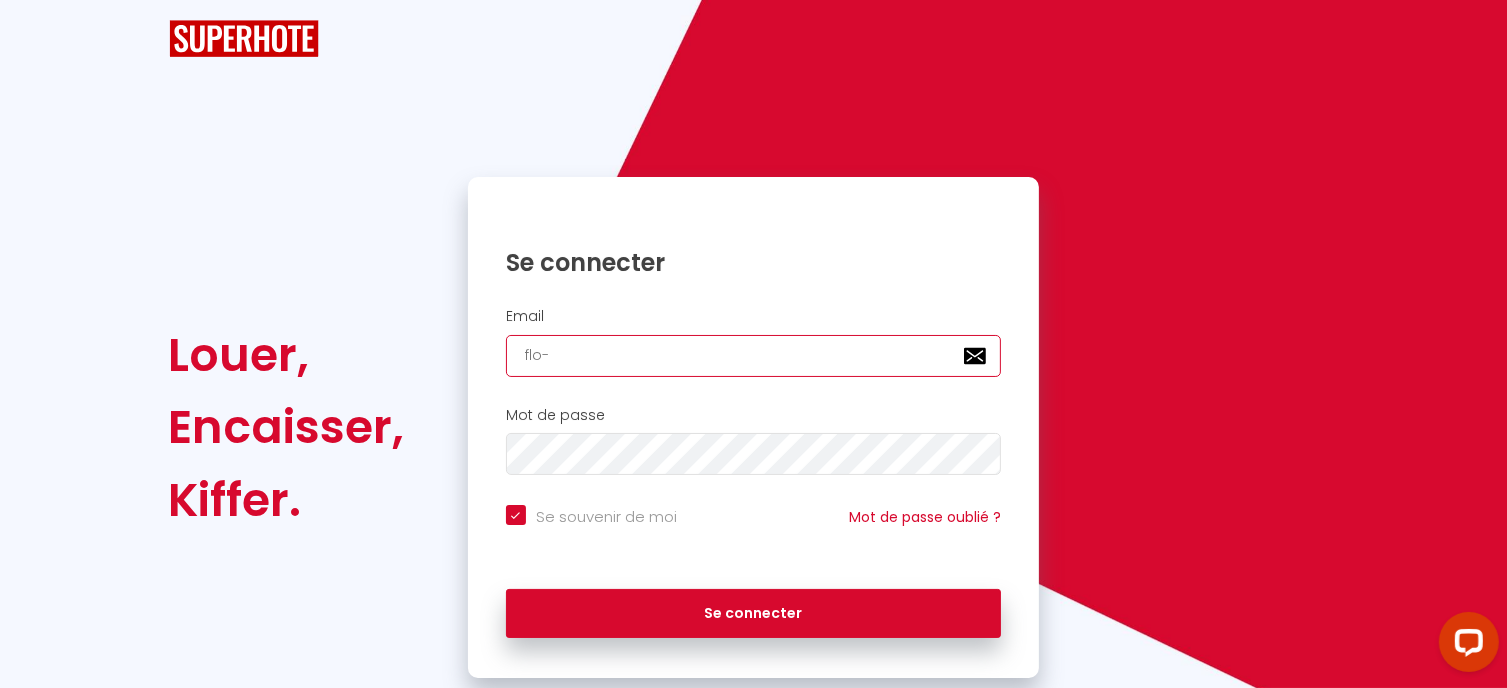 checkbox on "true" 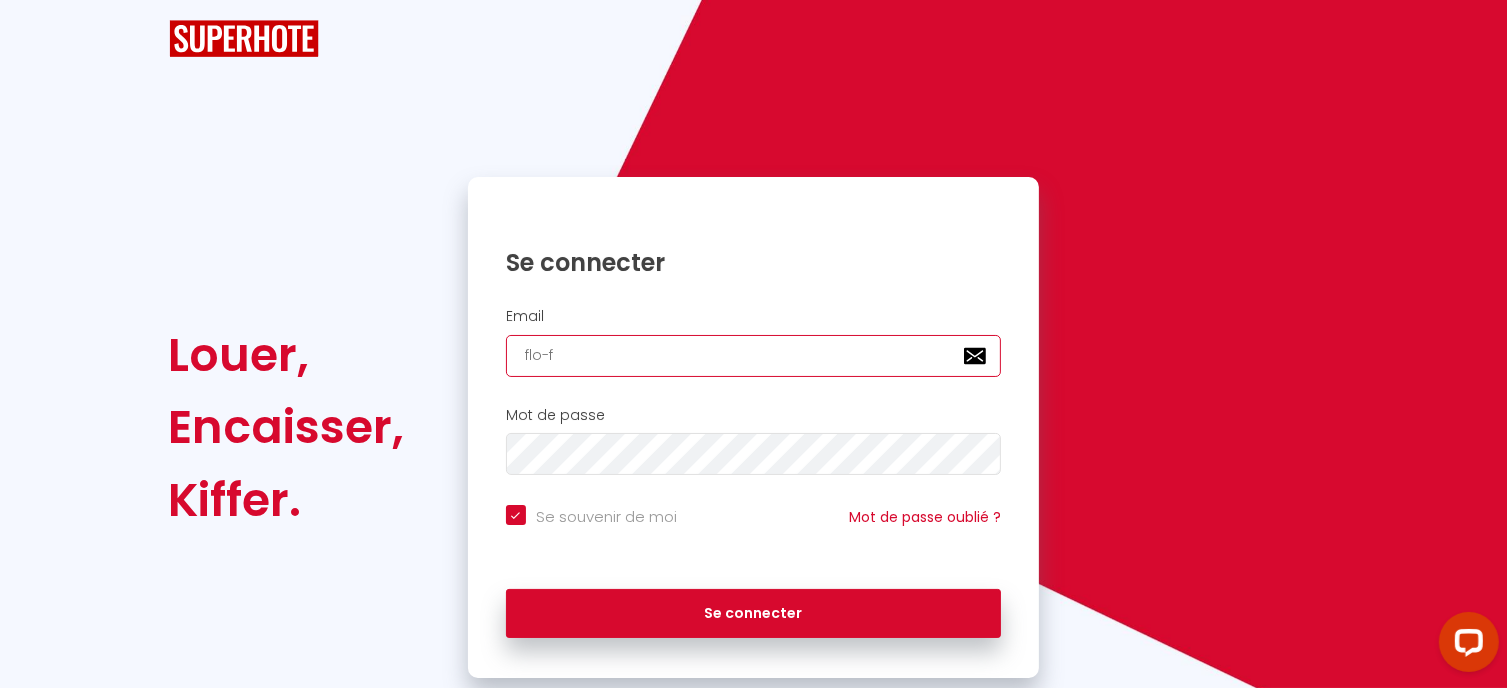 checkbox on "true" 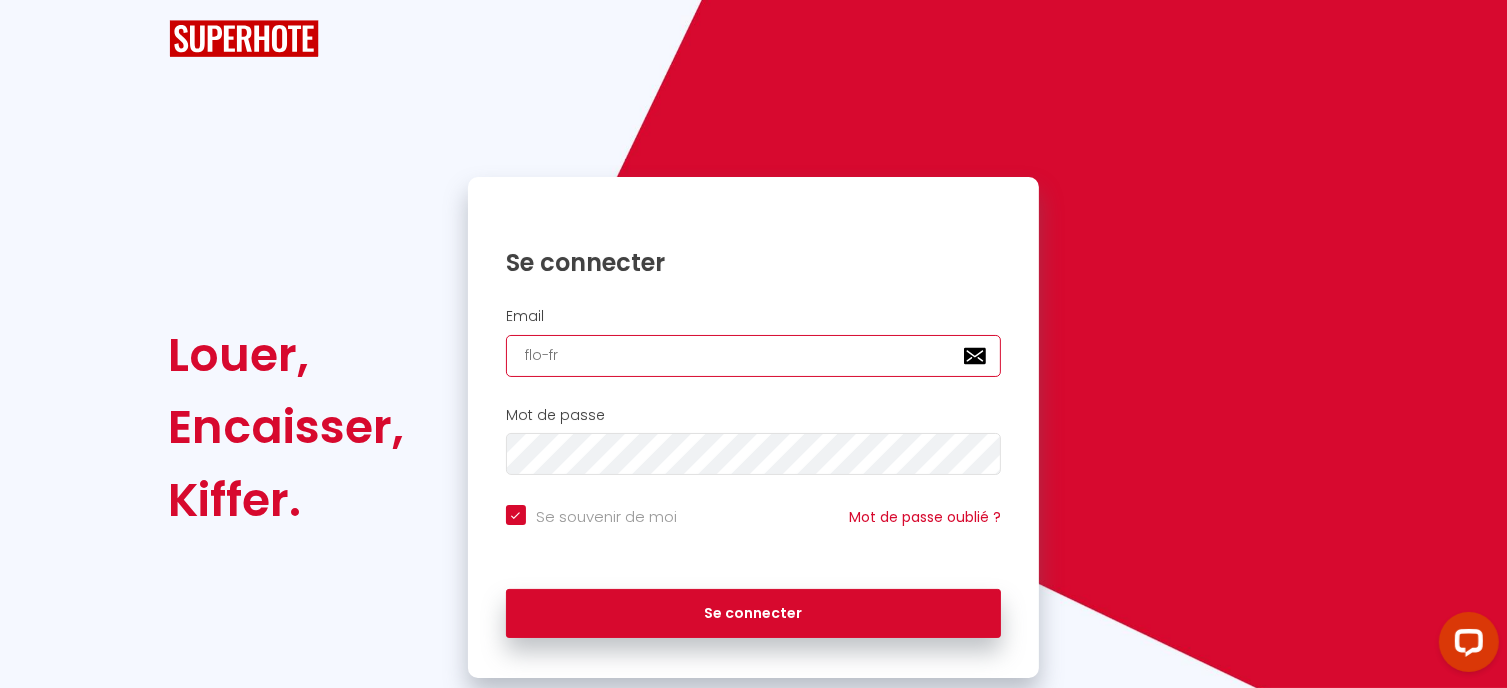 checkbox on "true" 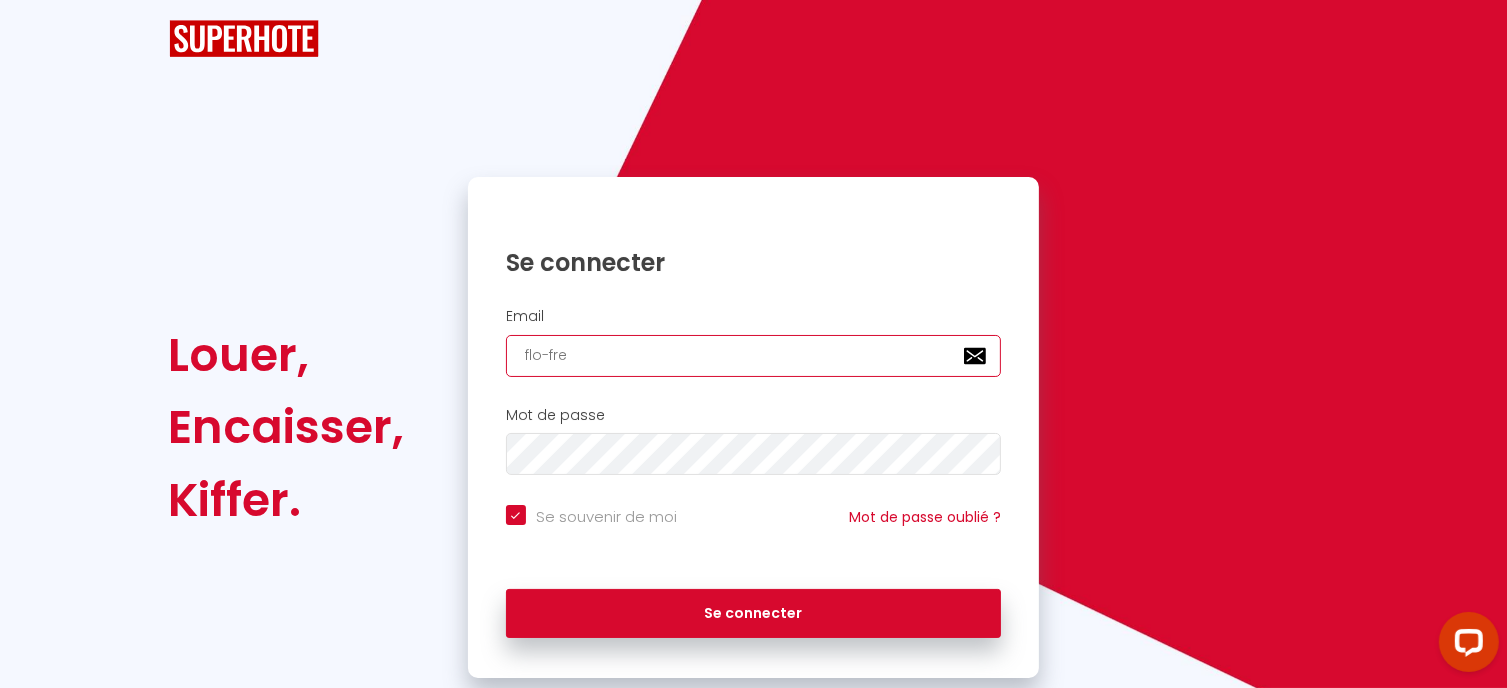 checkbox on "true" 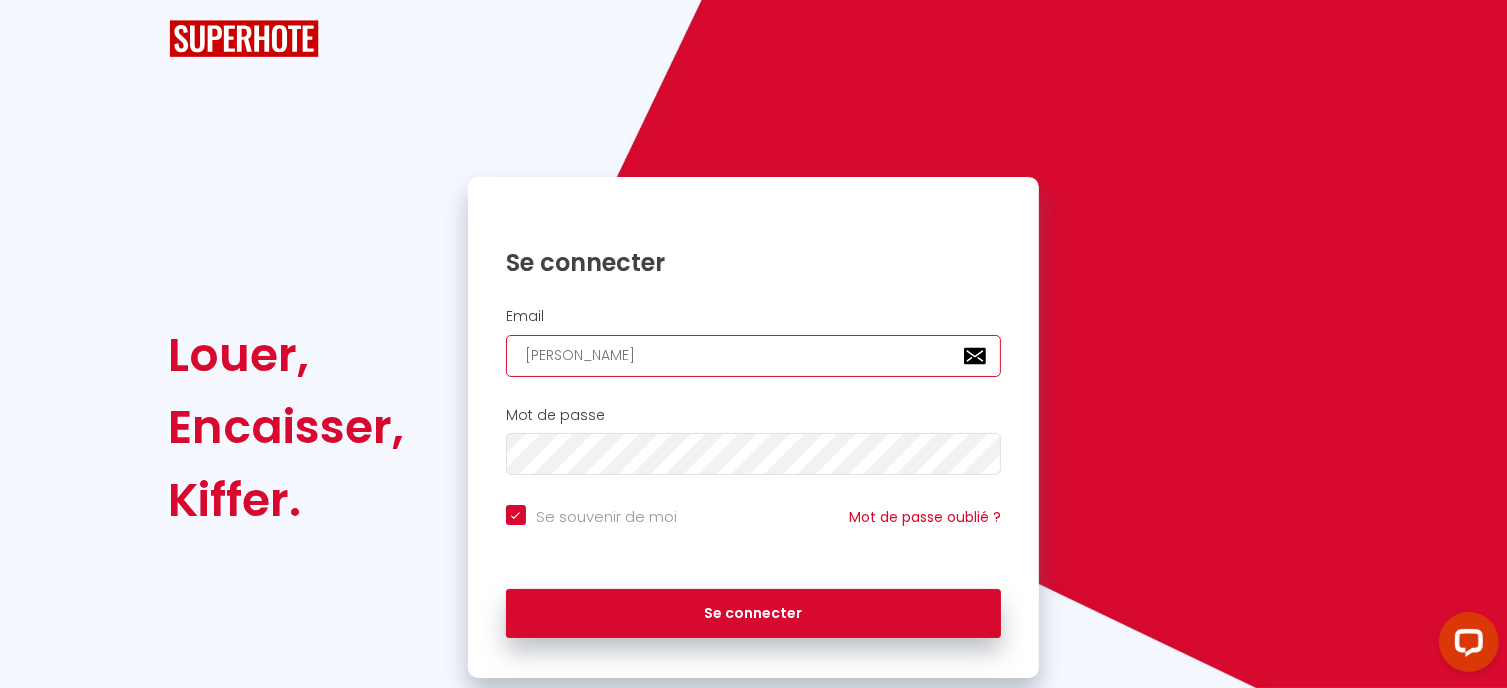 checkbox on "true" 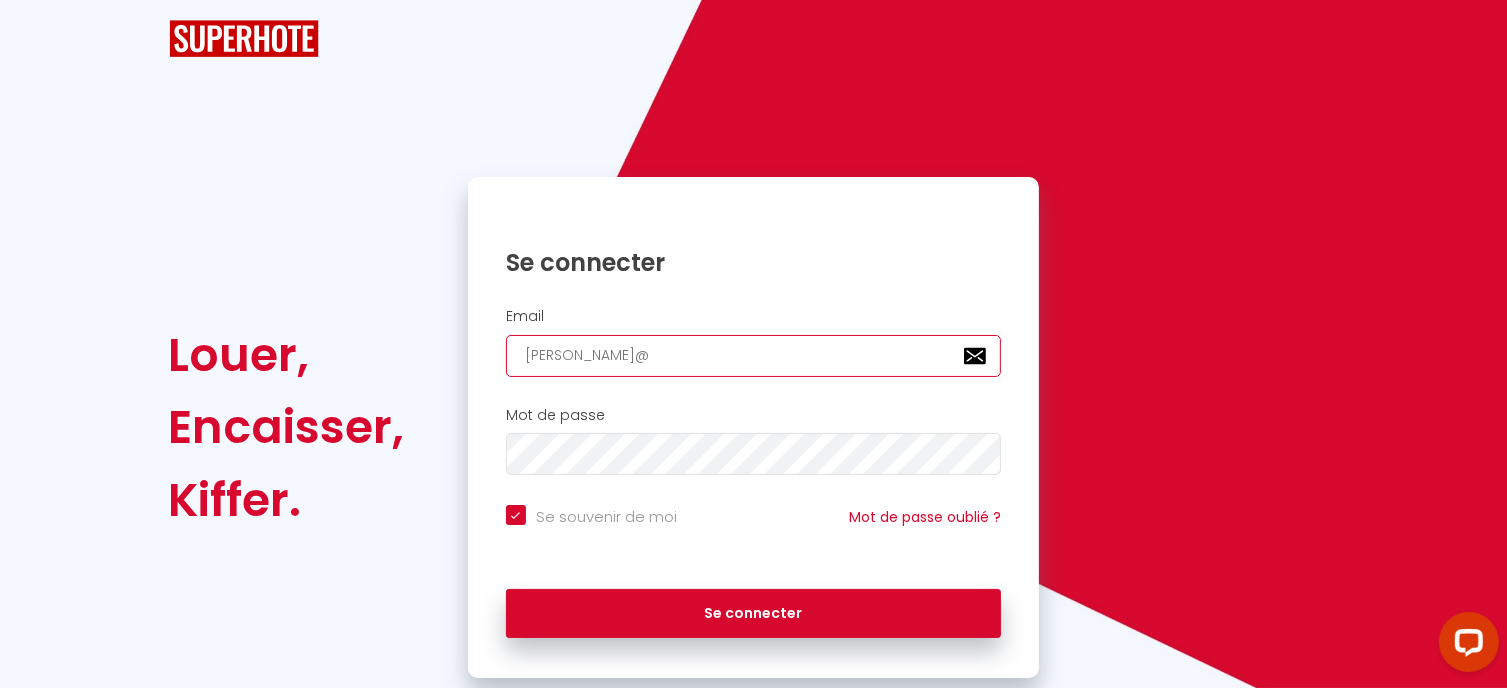 type on "[PERSON_NAME]@o" 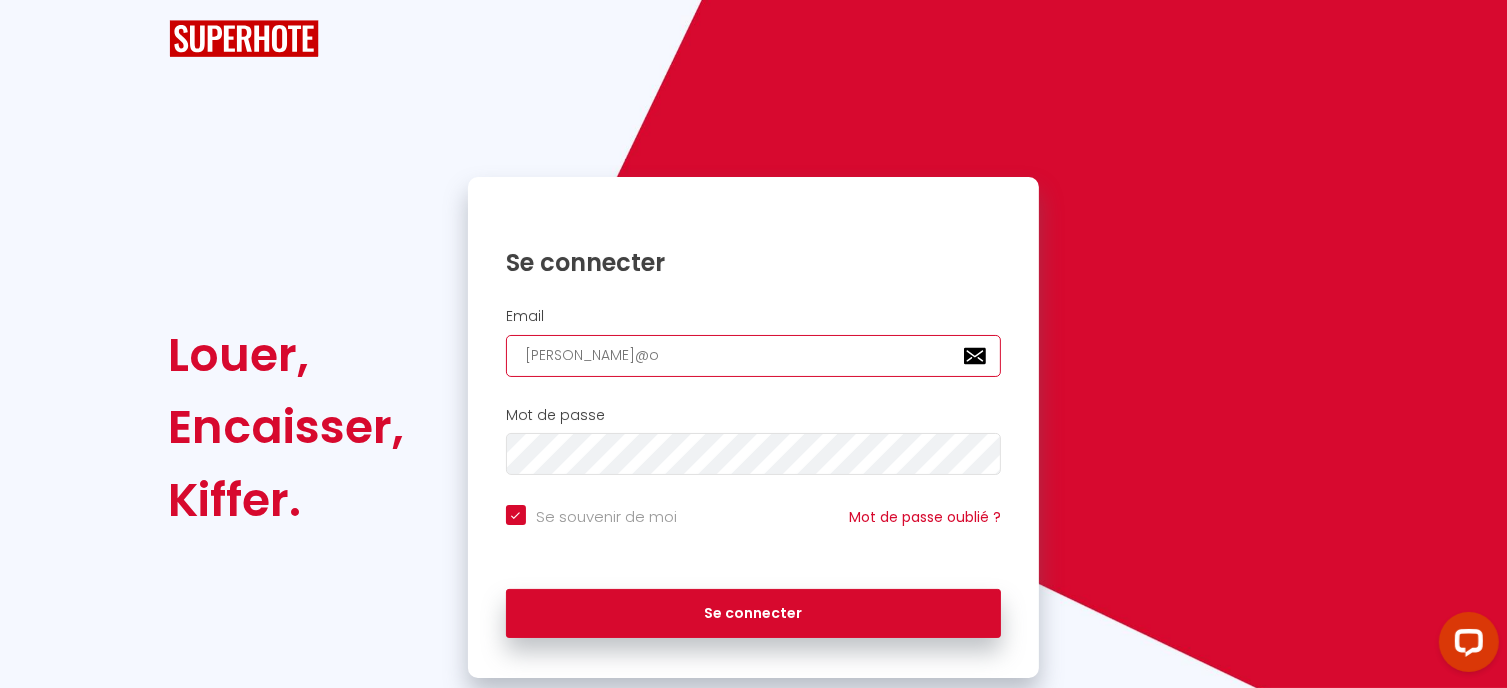 checkbox on "true" 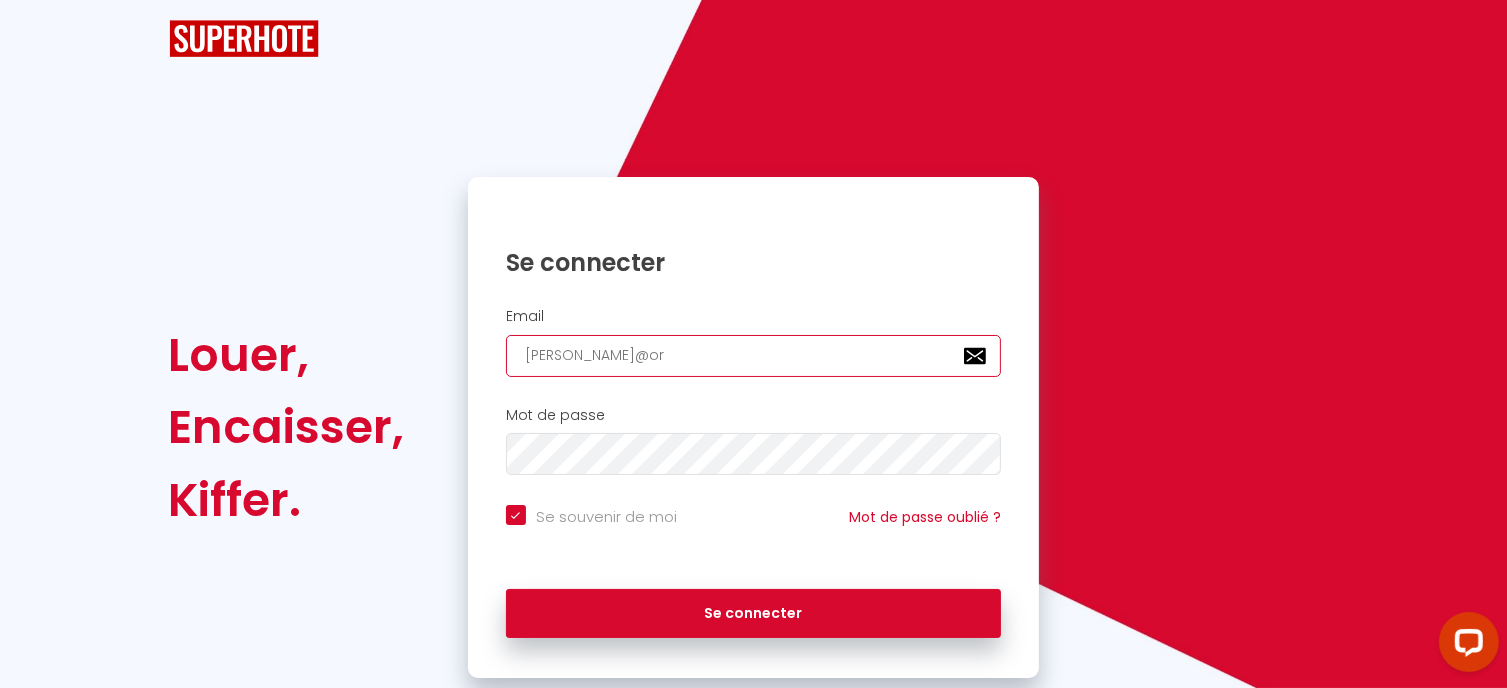checkbox on "true" 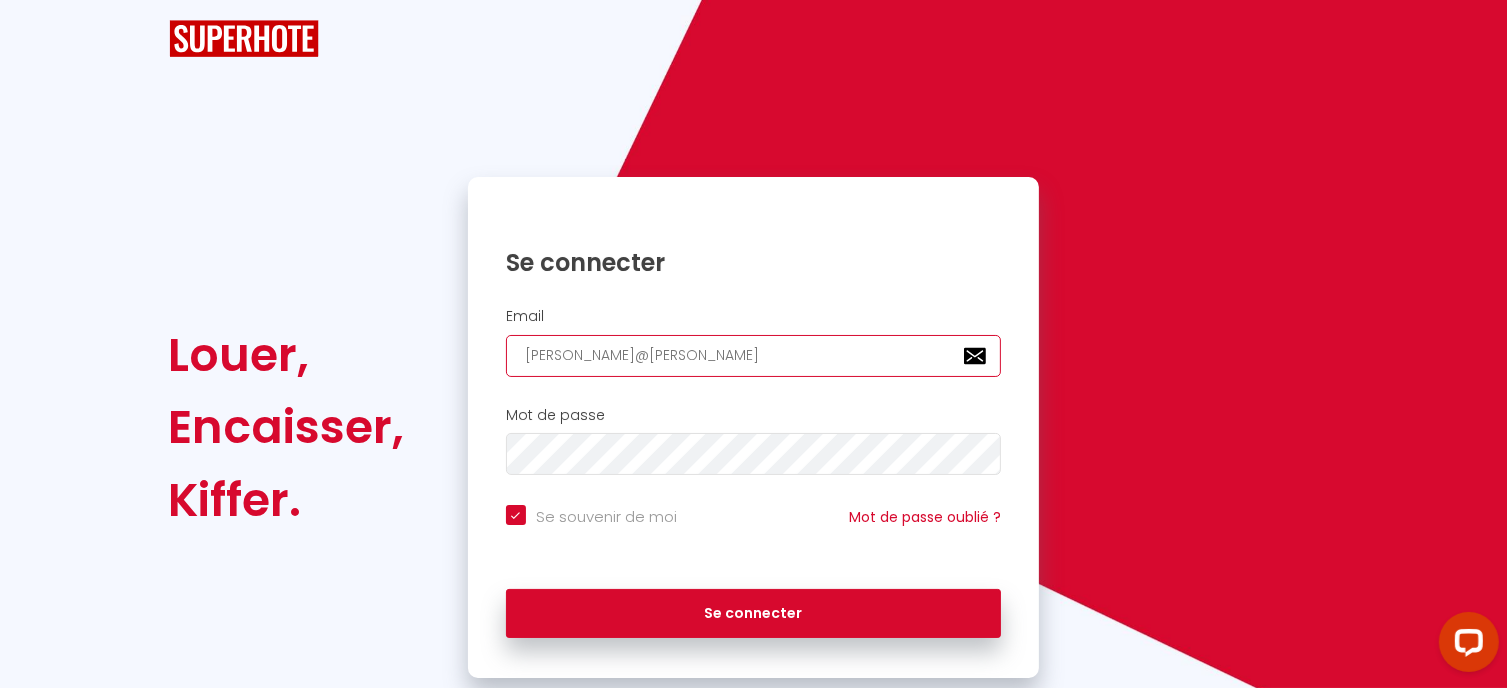 checkbox on "true" 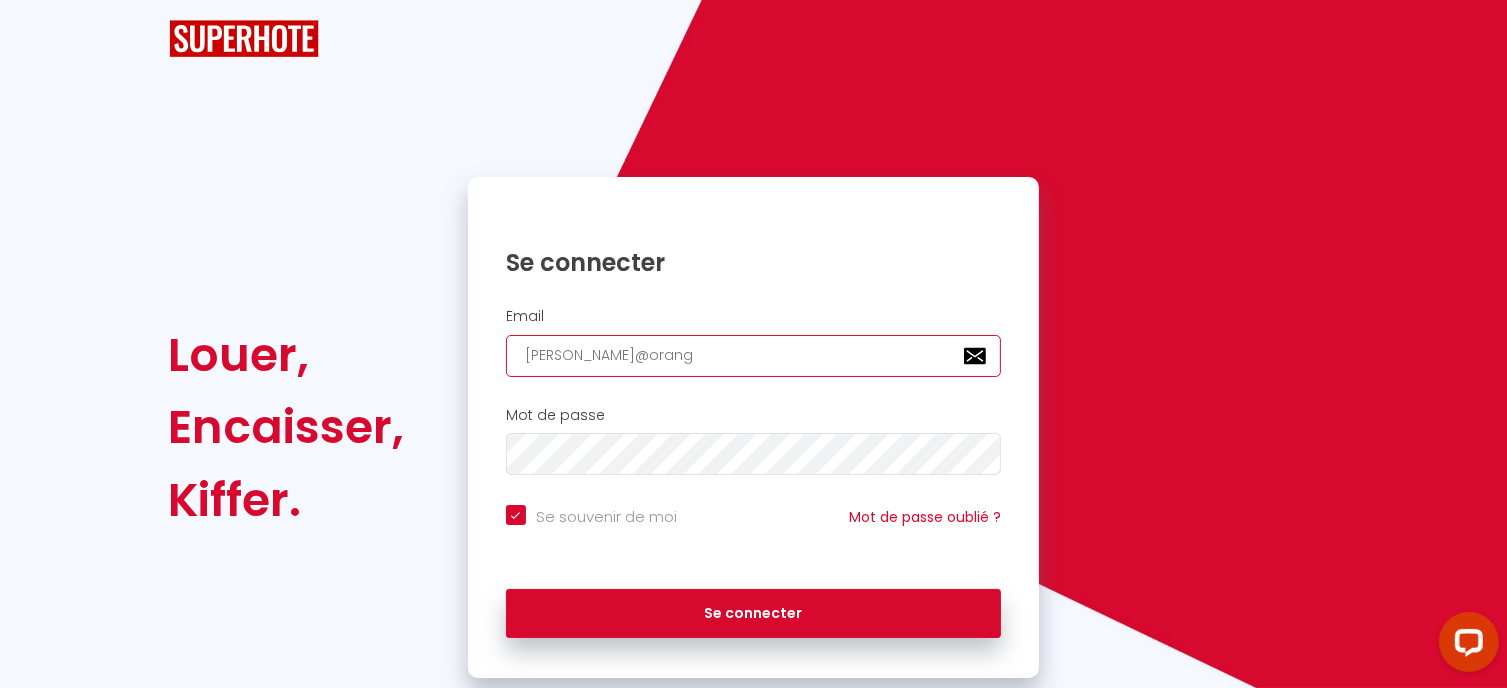 checkbox on "true" 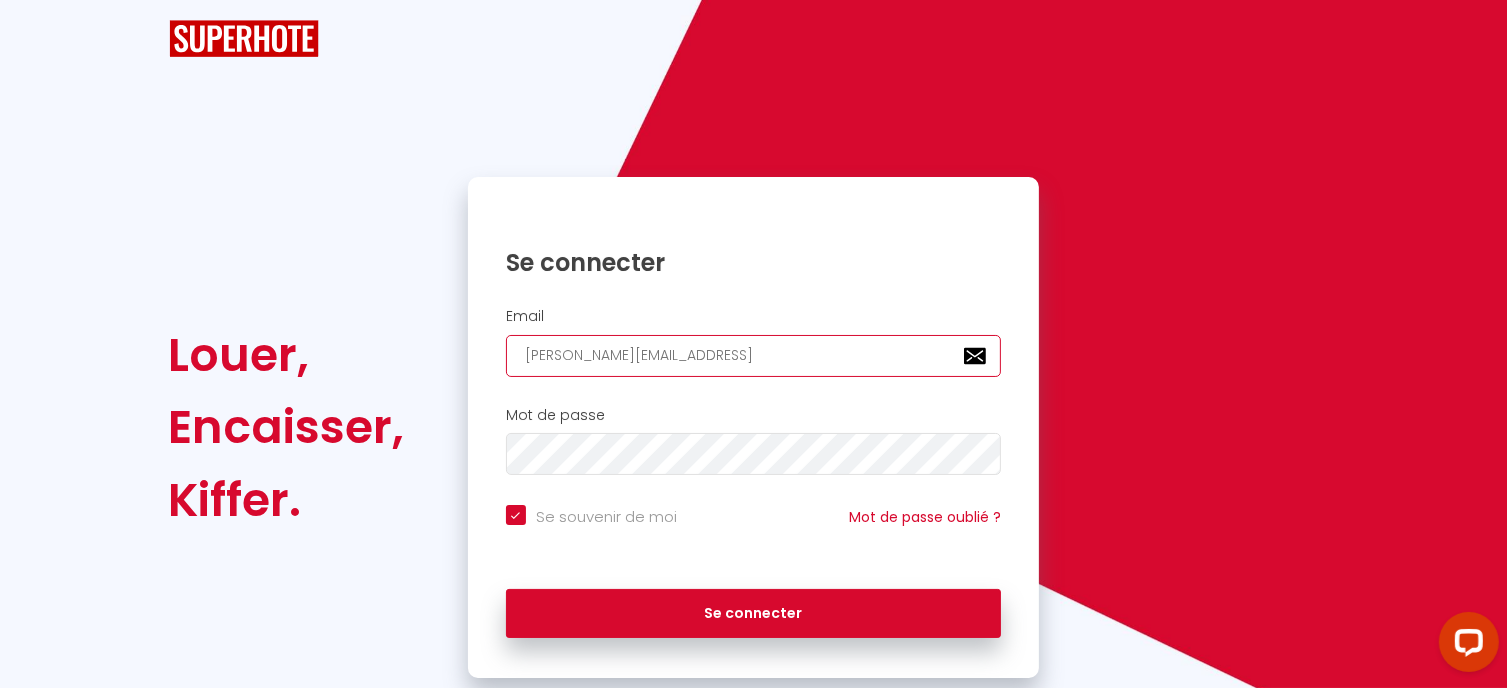 checkbox on "true" 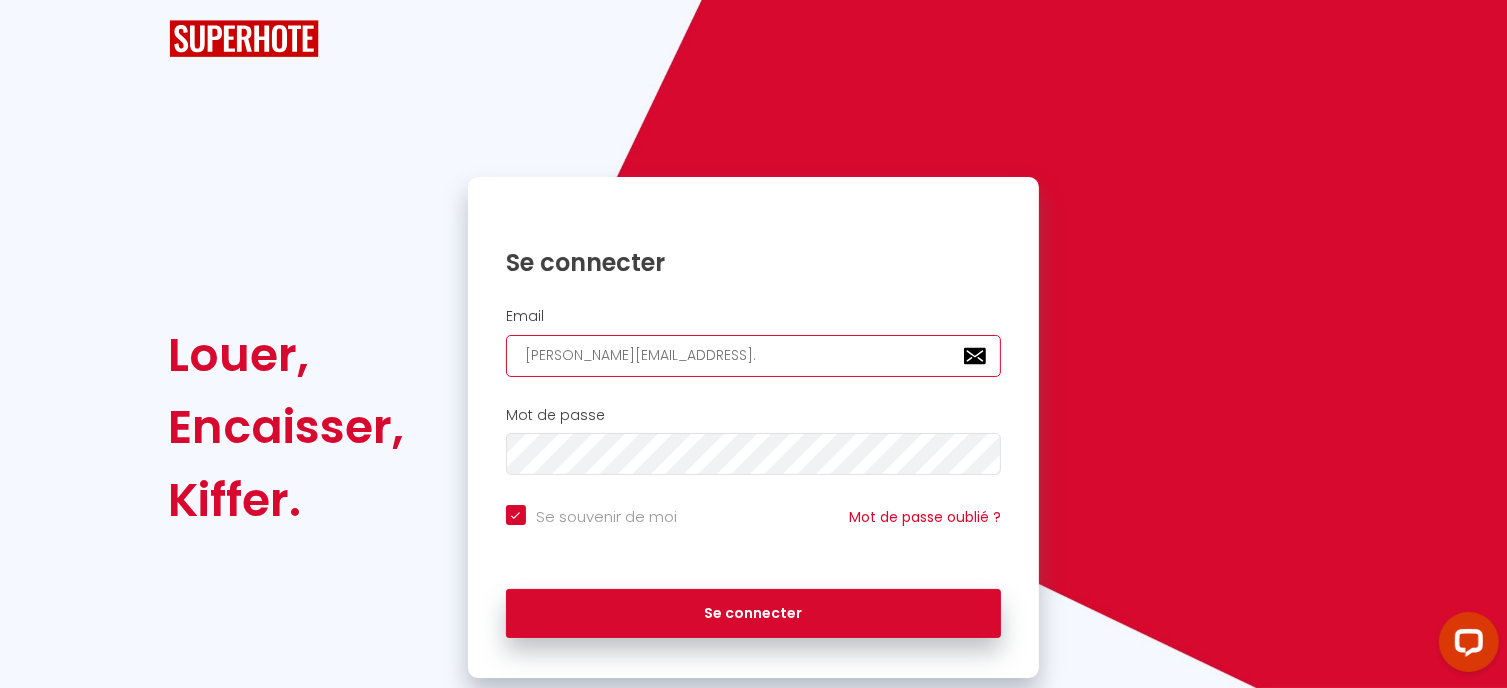 checkbox on "true" 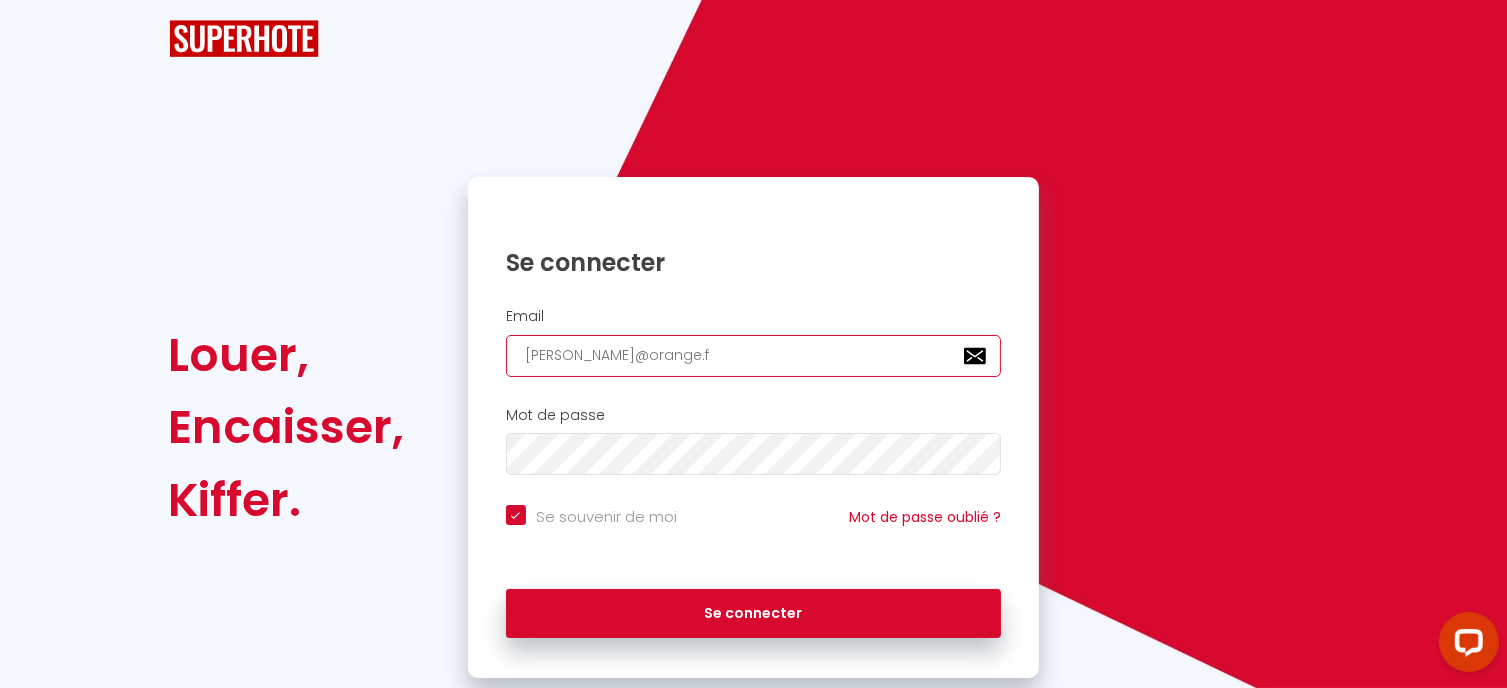 checkbox on "true" 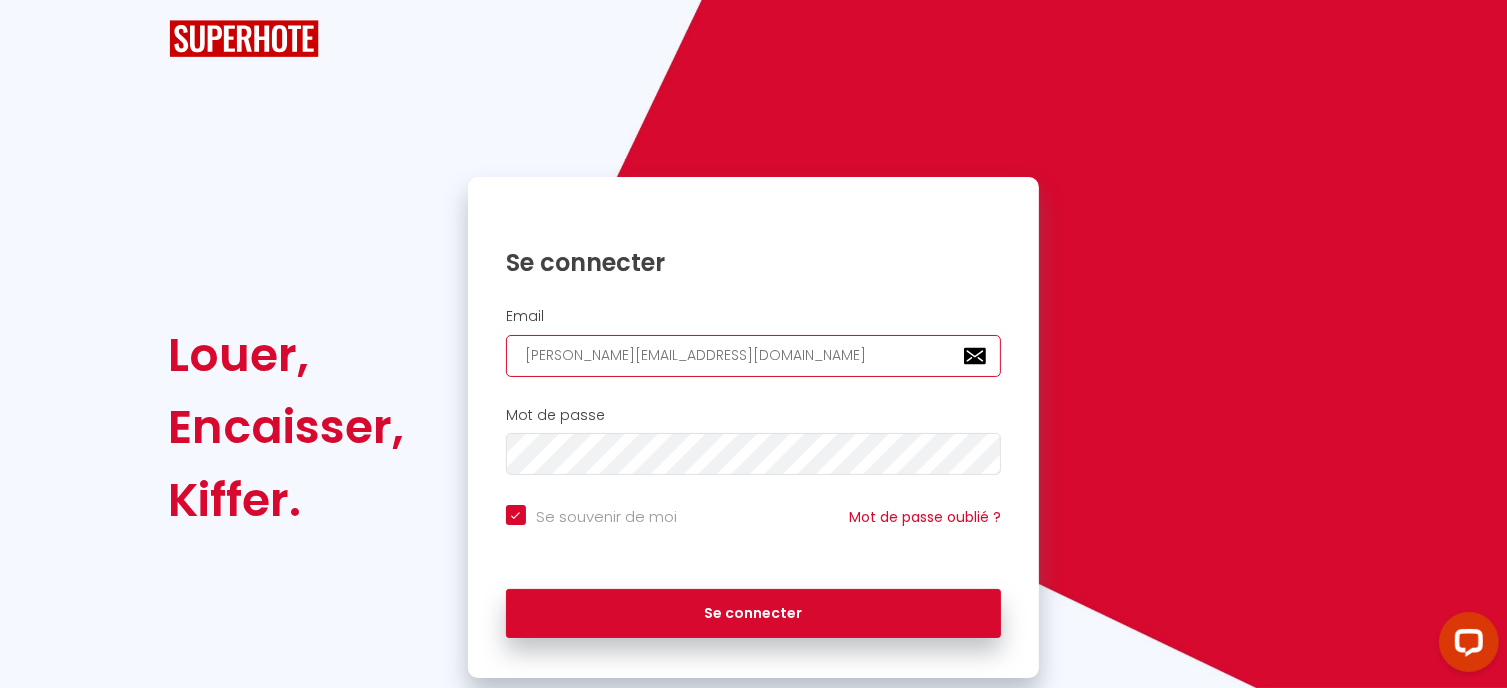 checkbox on "true" 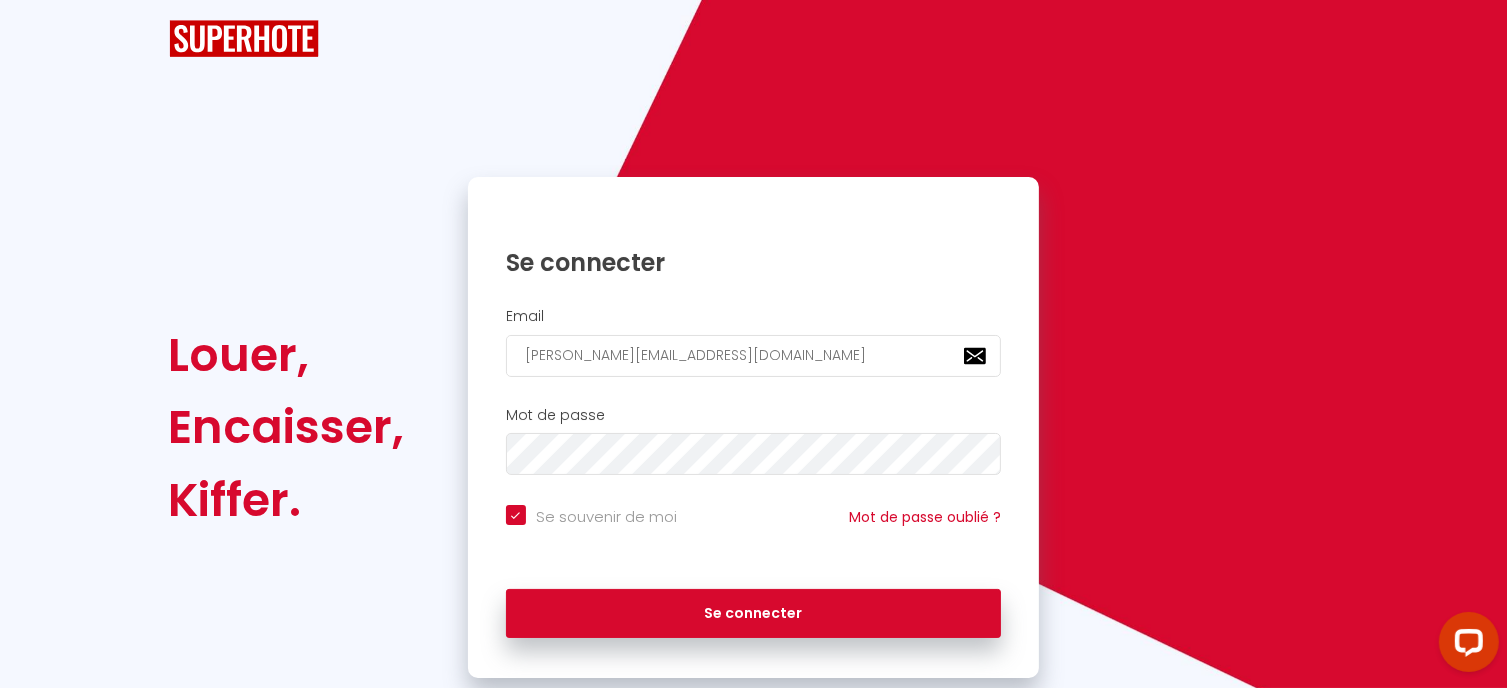 click on "Se connecter" at bounding box center (754, 262) 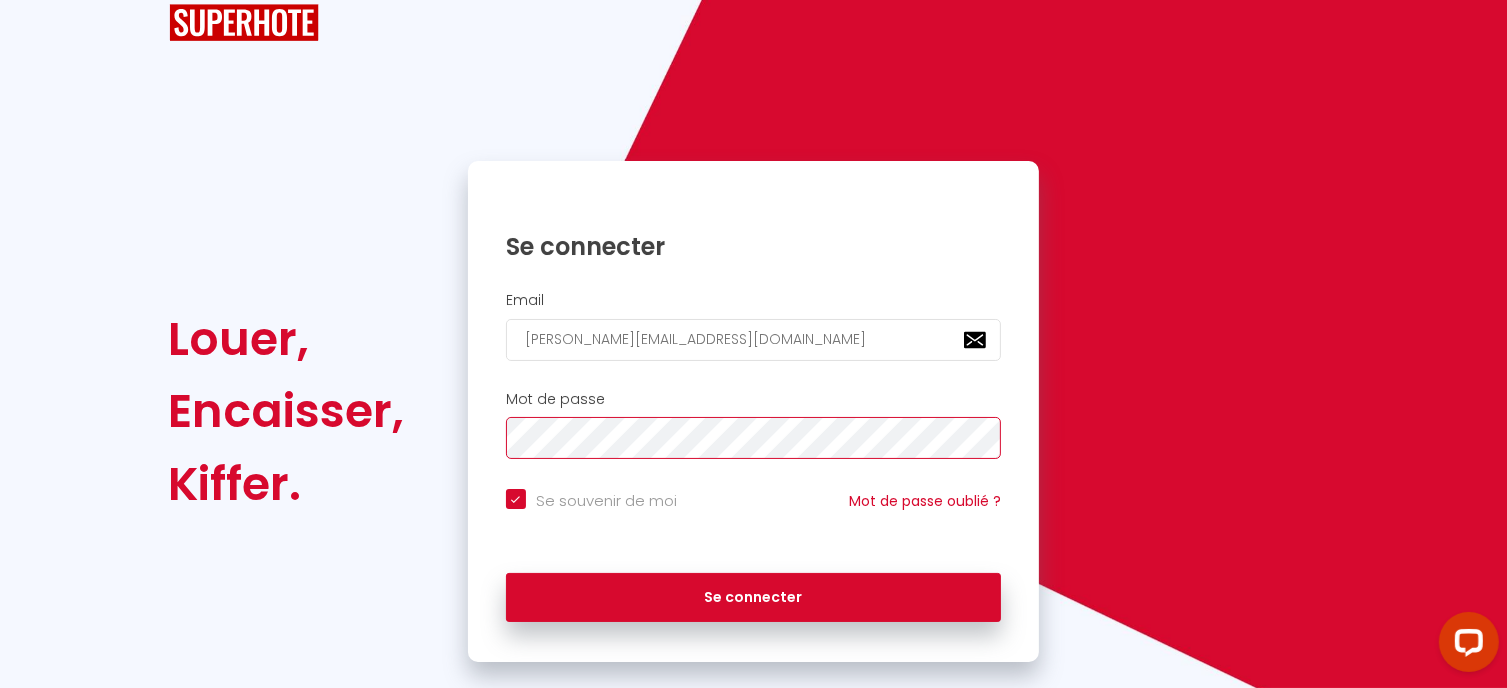 scroll, scrollTop: 0, scrollLeft: 0, axis: both 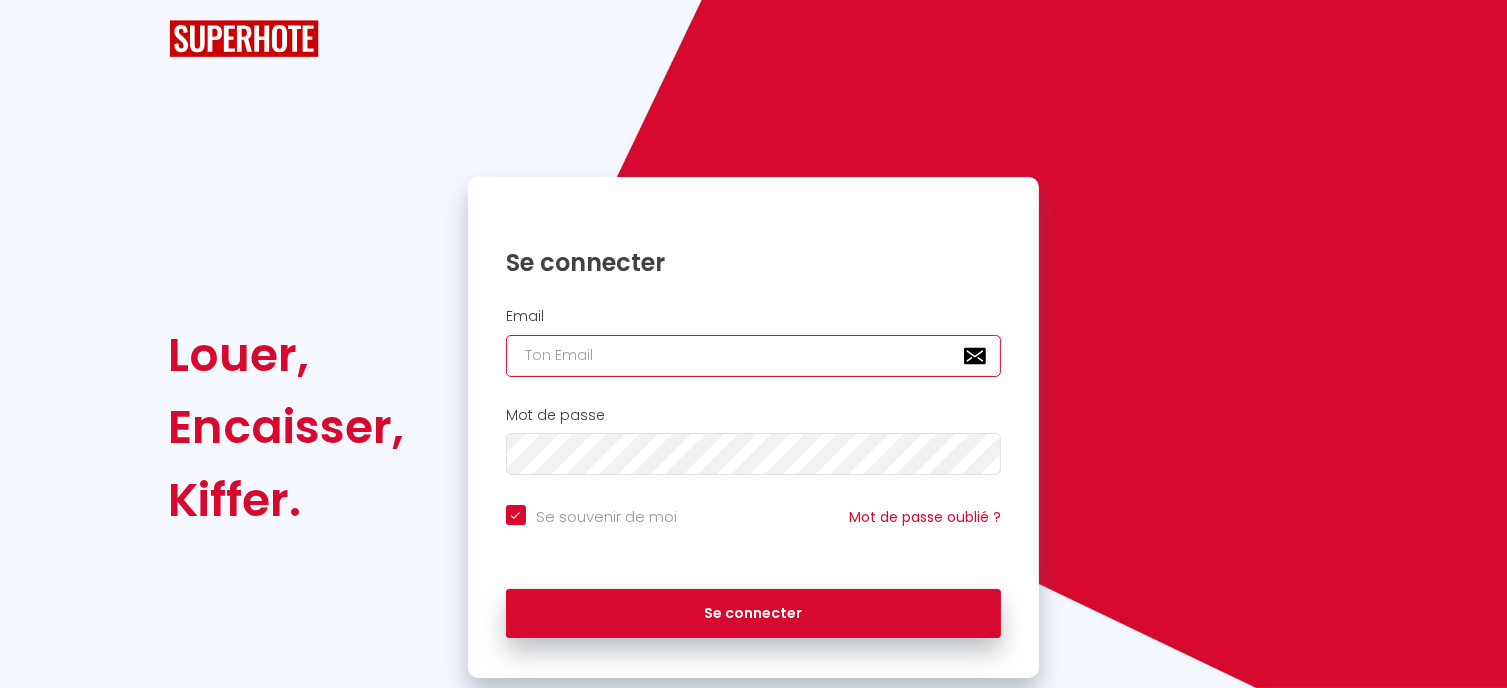 click at bounding box center (754, 356) 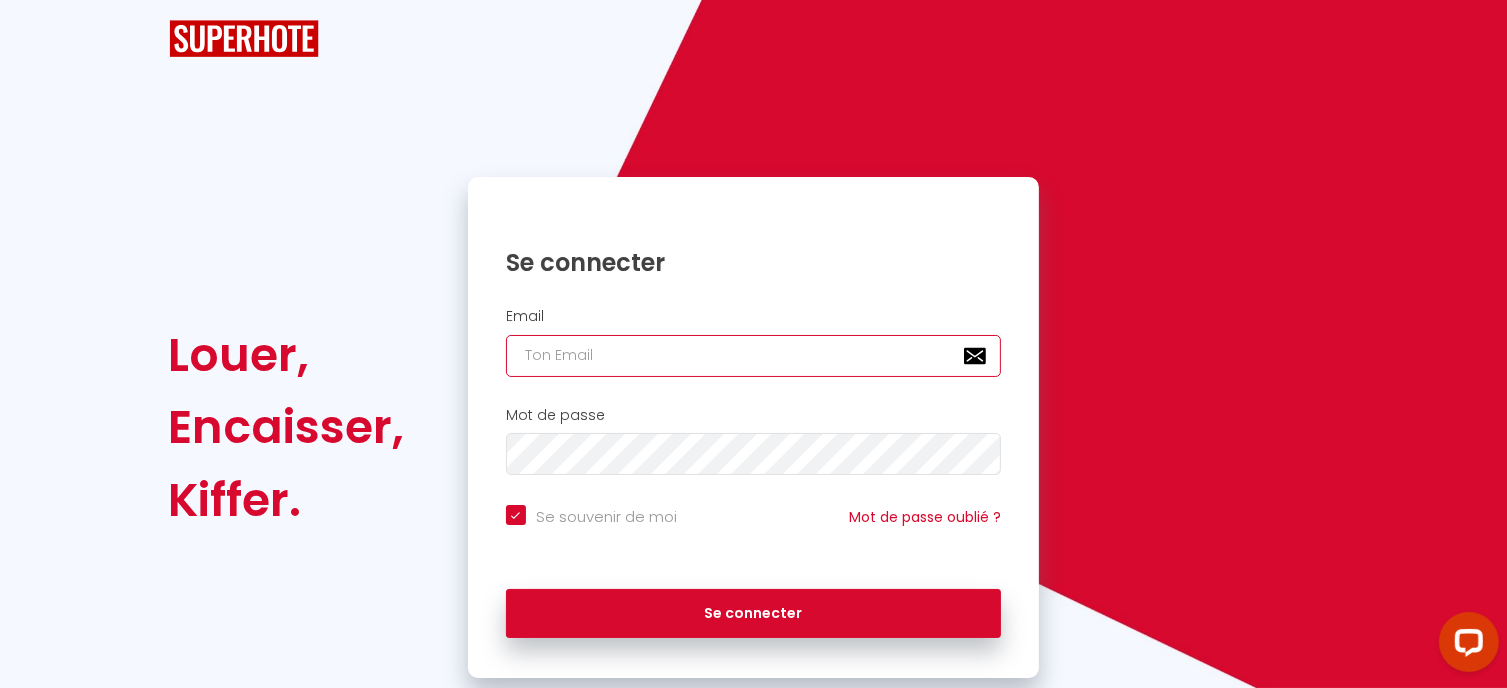 scroll, scrollTop: 0, scrollLeft: 0, axis: both 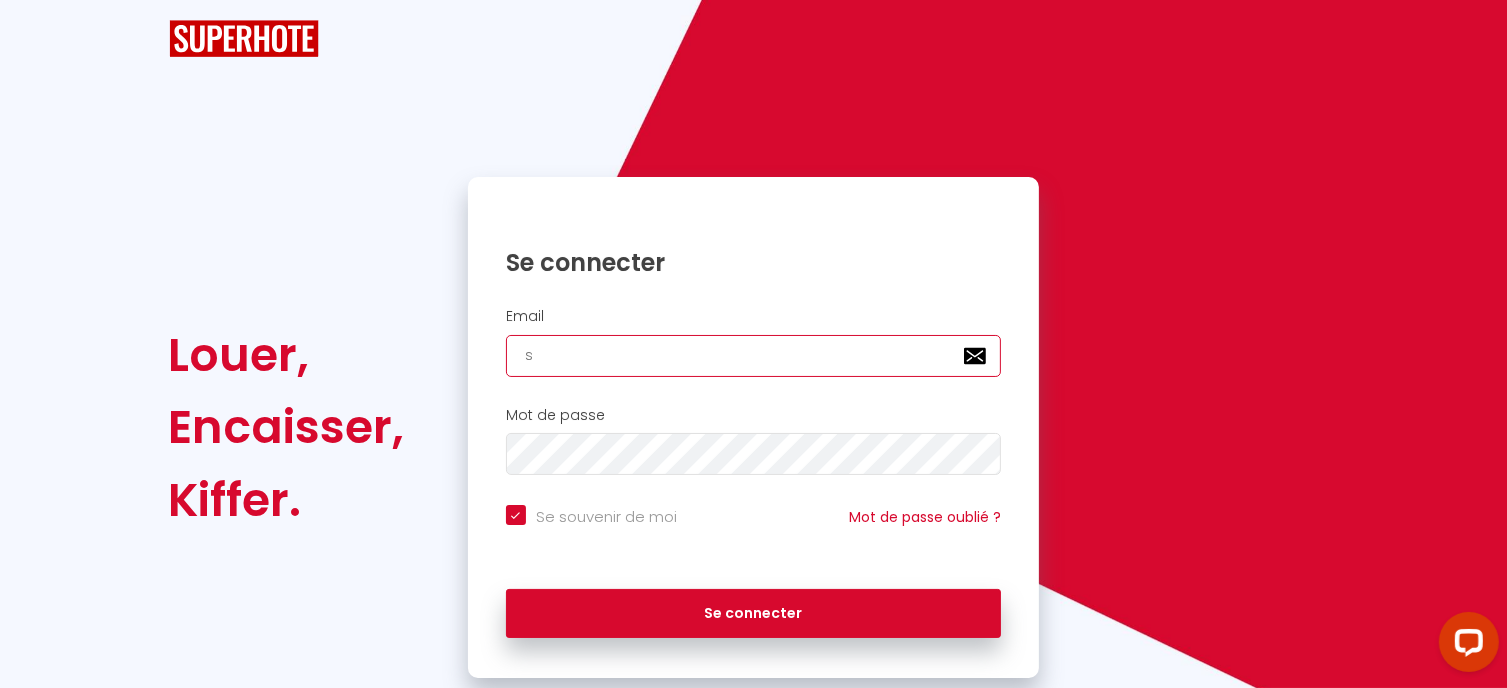 checkbox on "true" 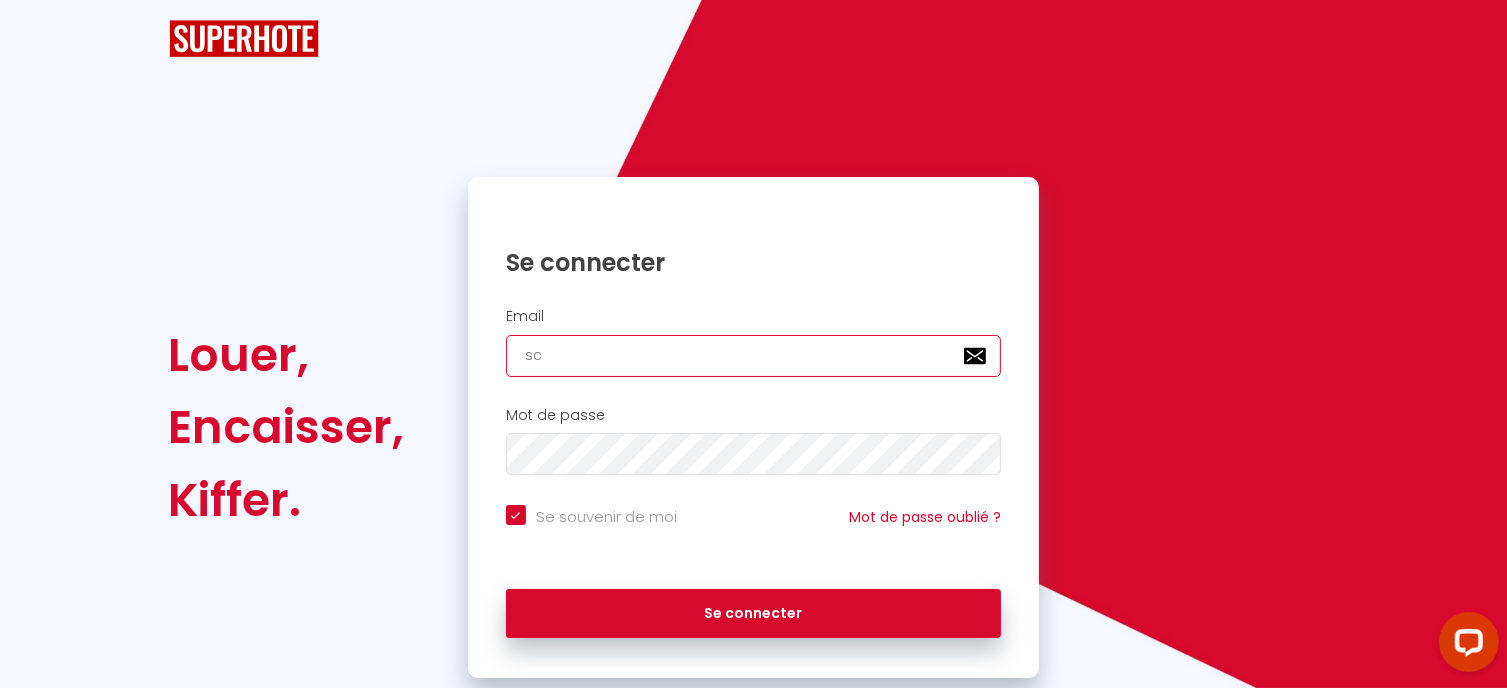 checkbox on "true" 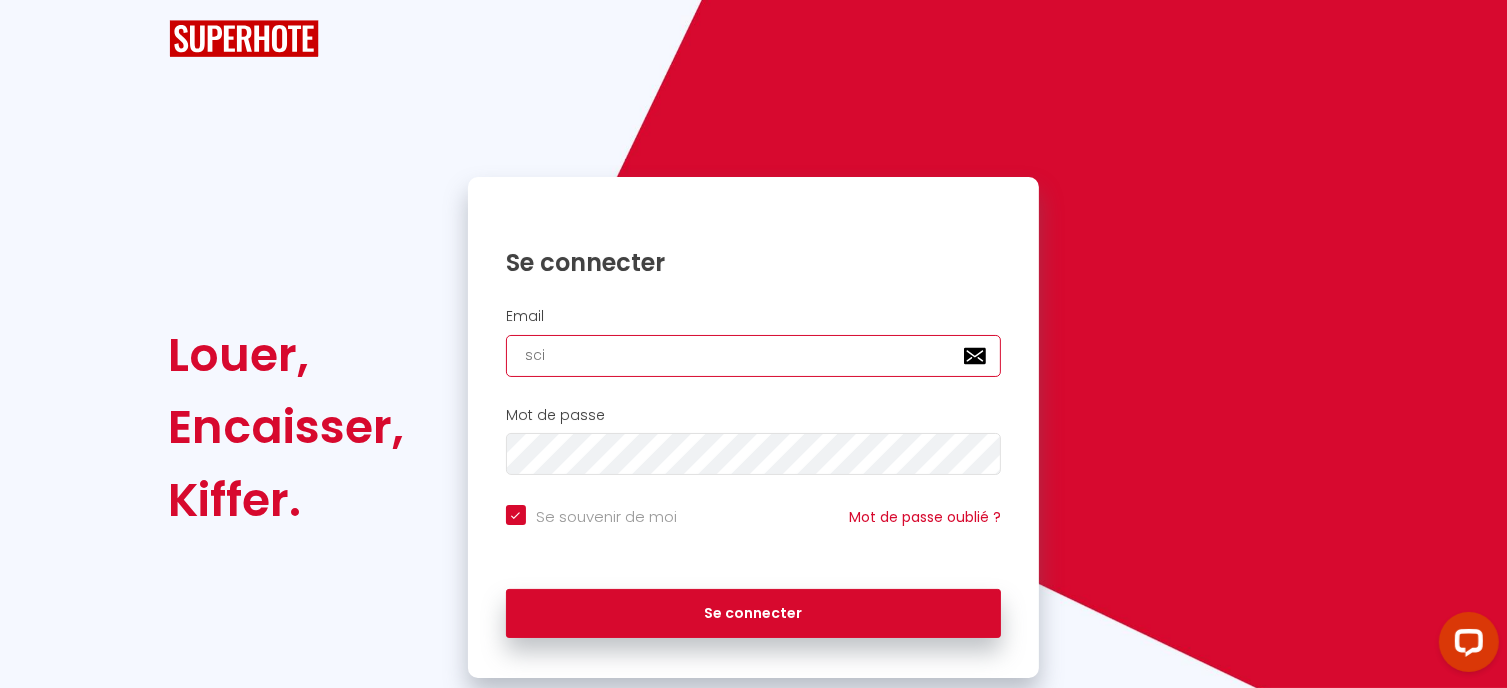 checkbox on "true" 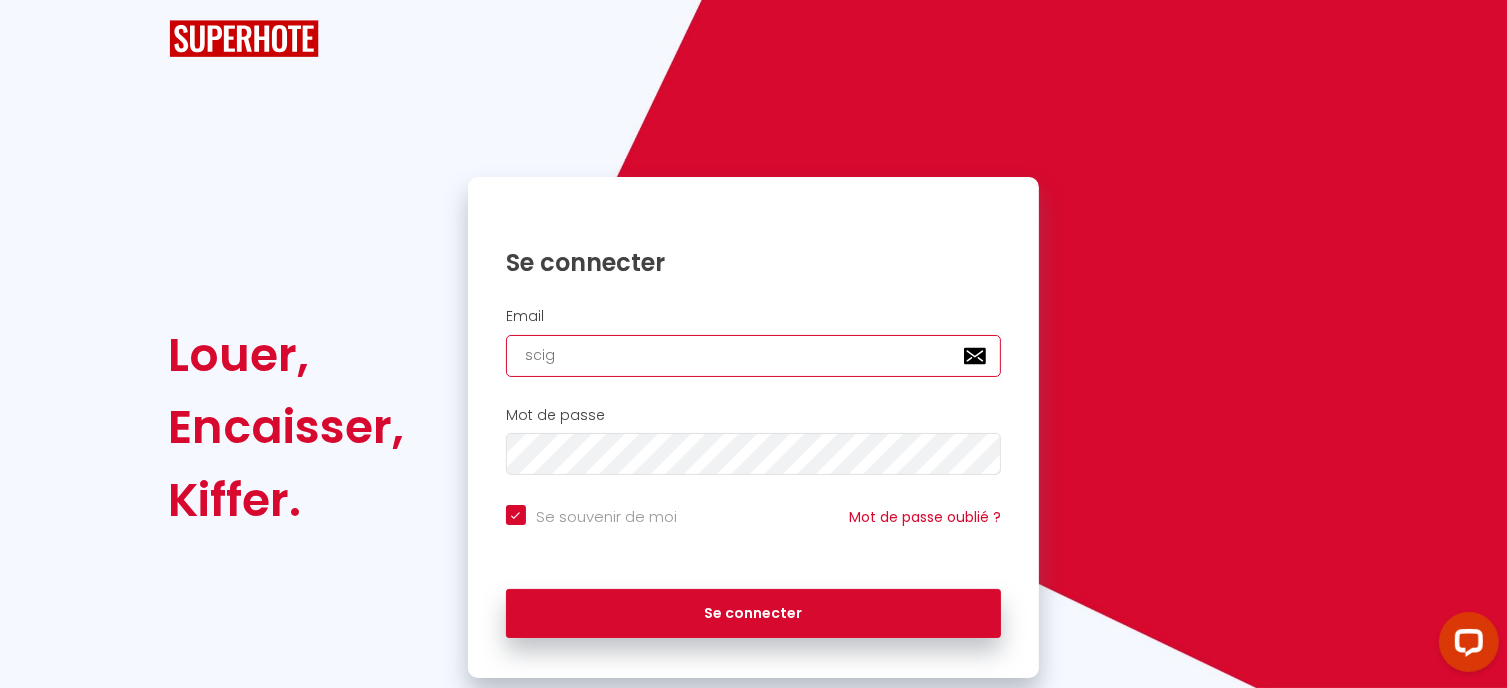 checkbox on "true" 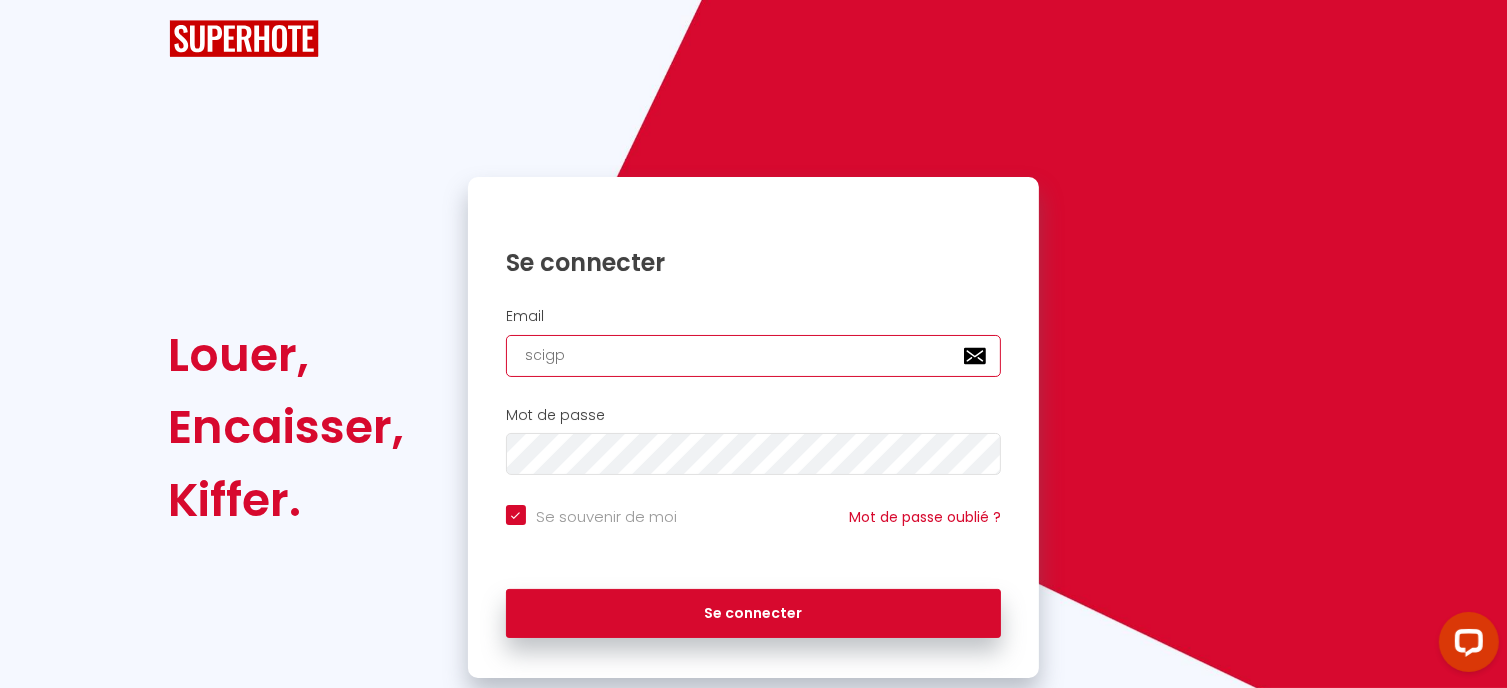 checkbox on "true" 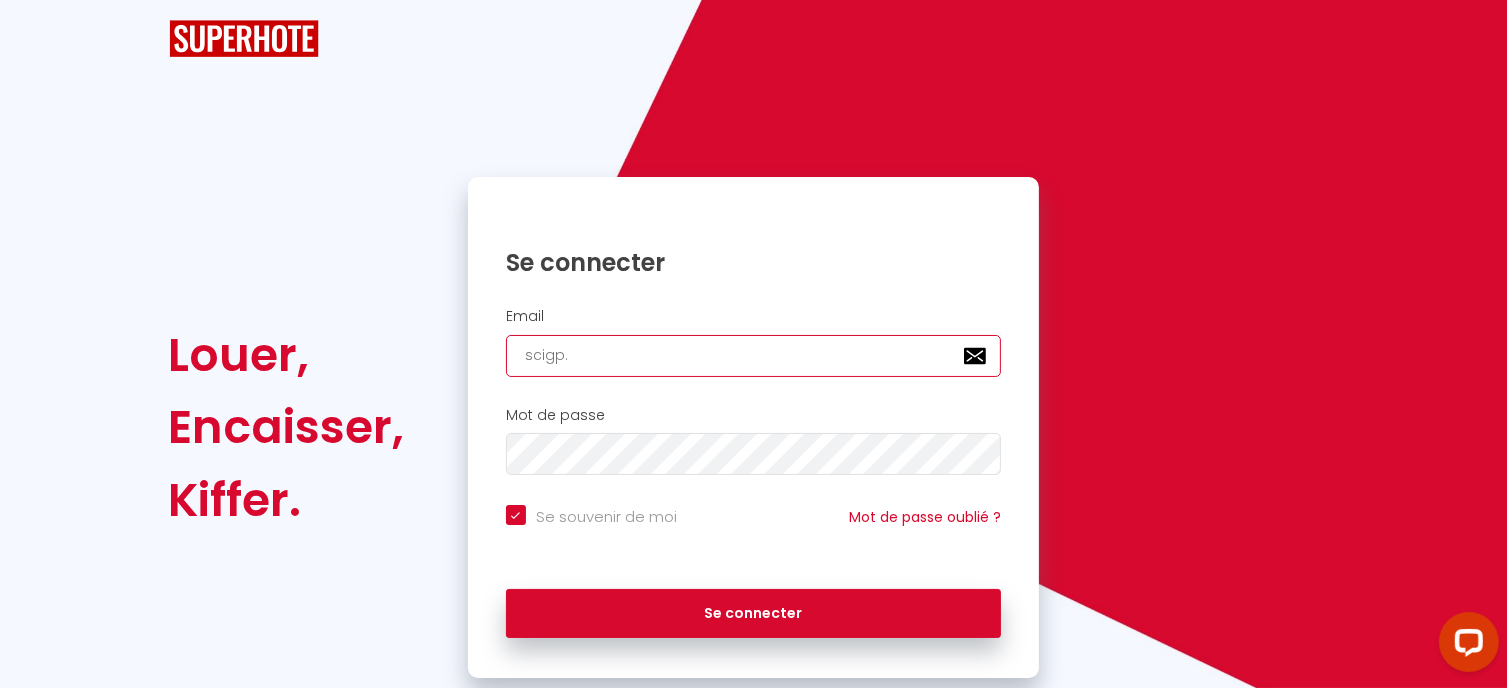 checkbox on "true" 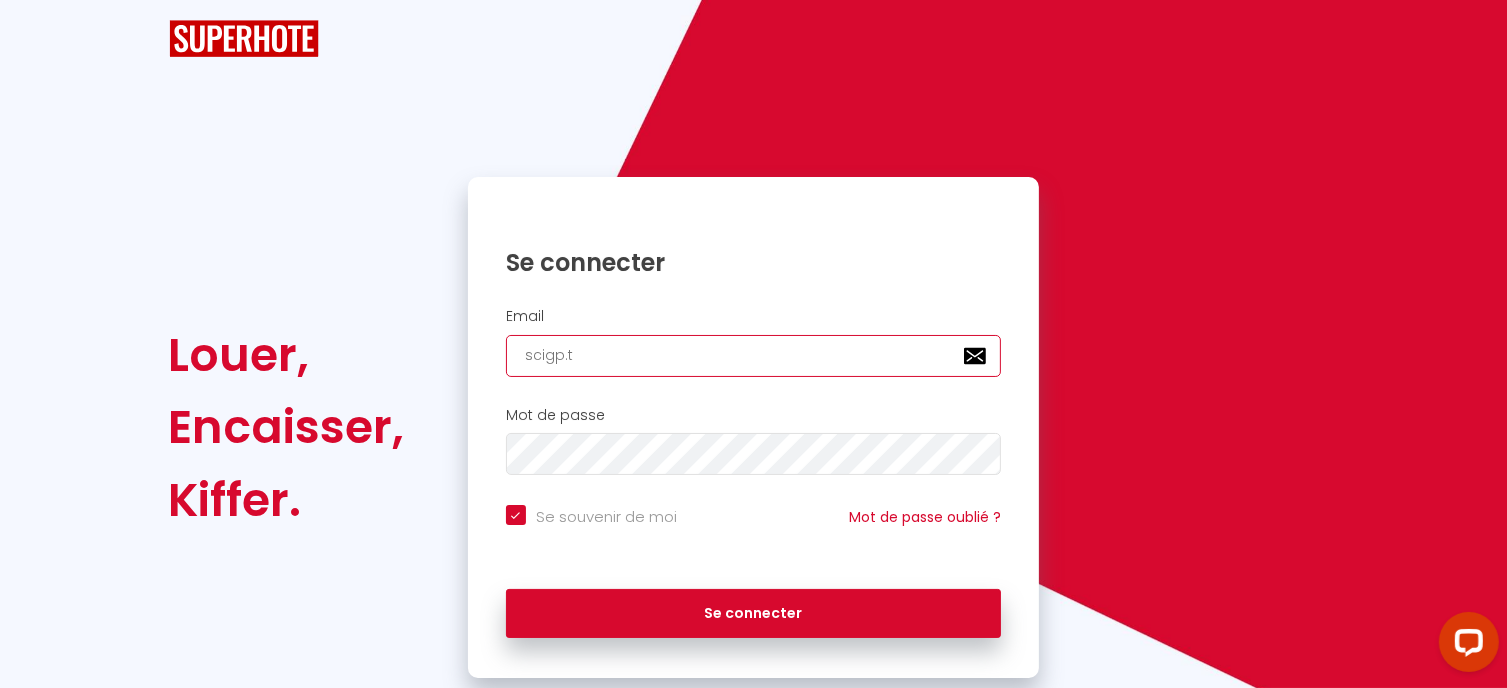 checkbox on "true" 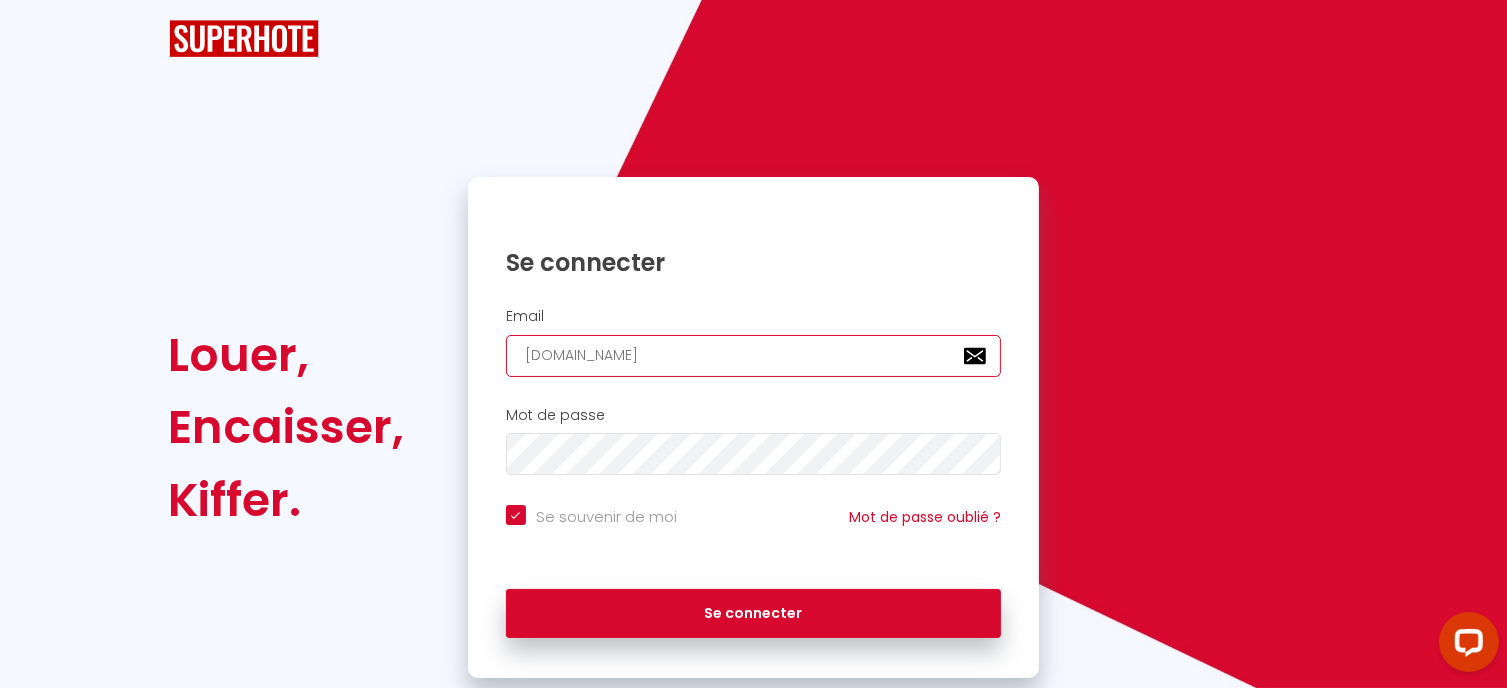checkbox on "true" 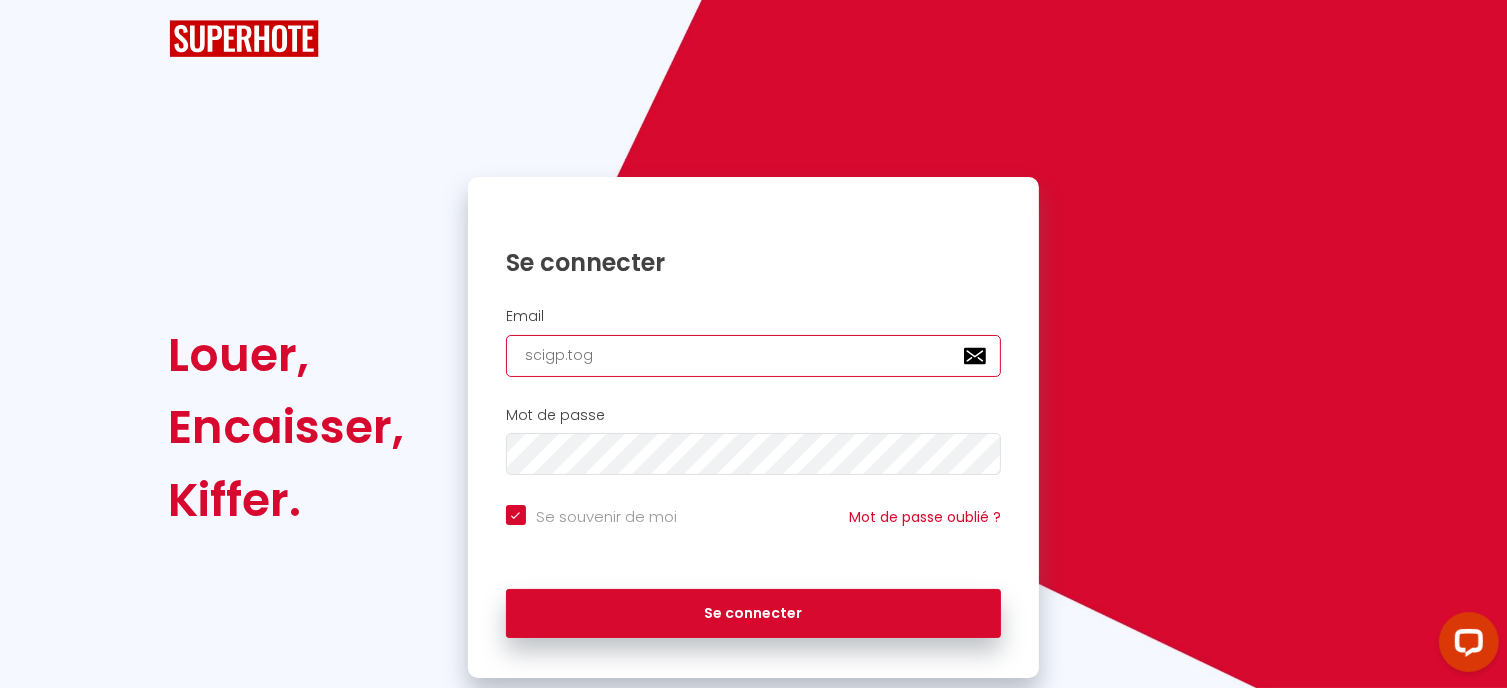 checkbox on "true" 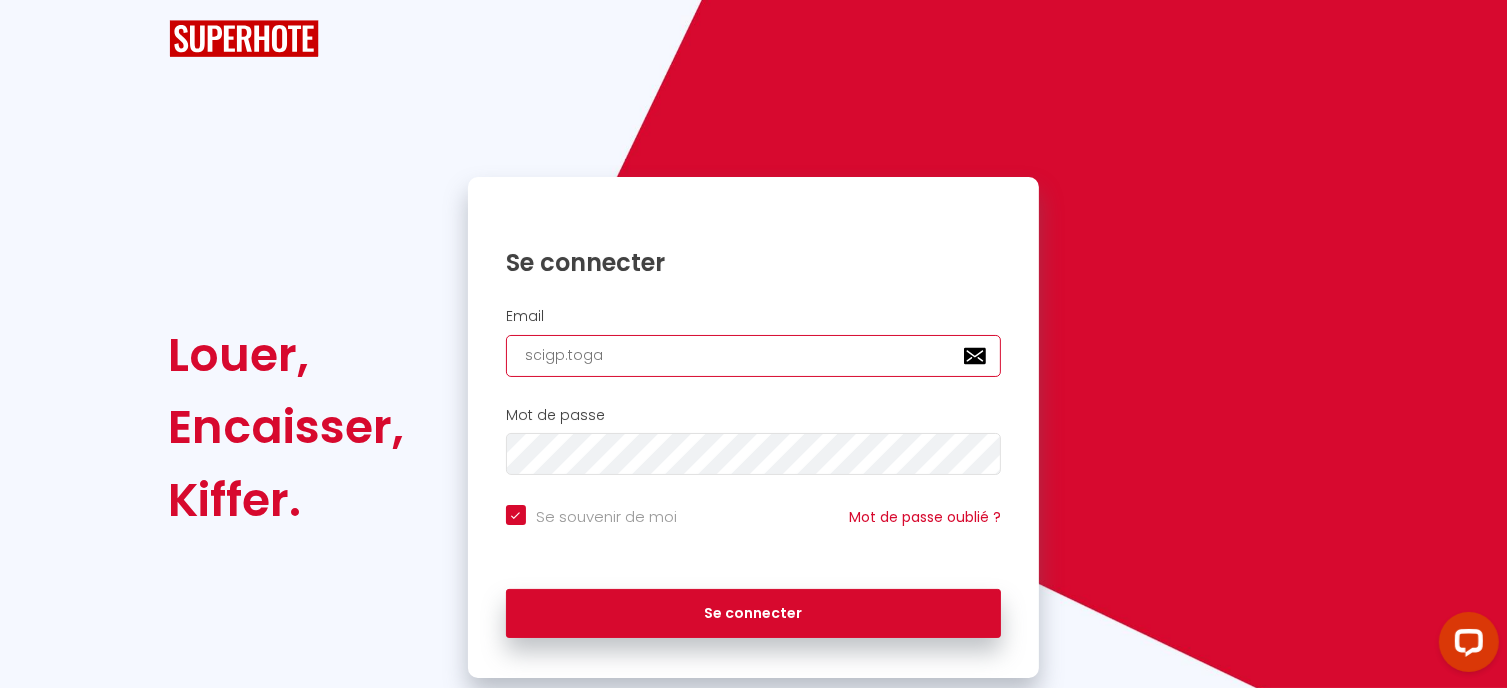 checkbox on "true" 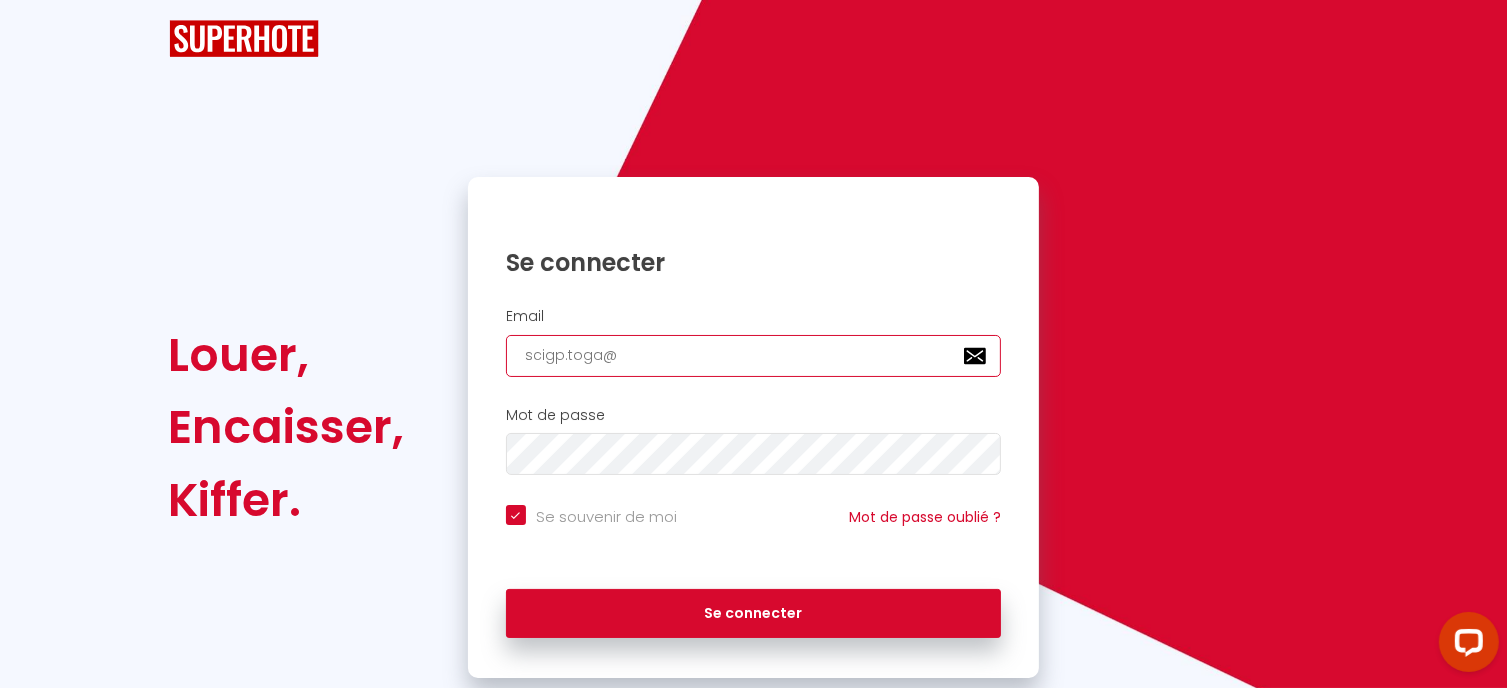 checkbox on "true" 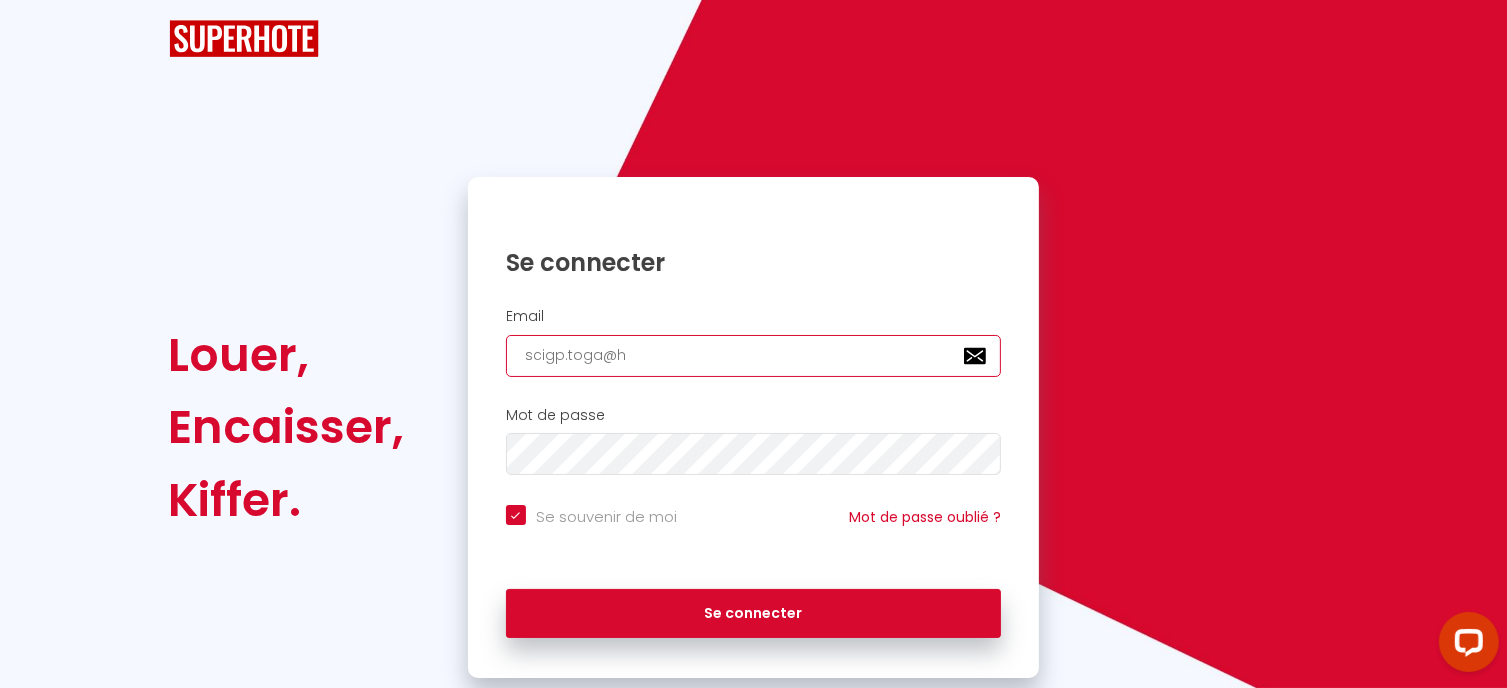 checkbox on "true" 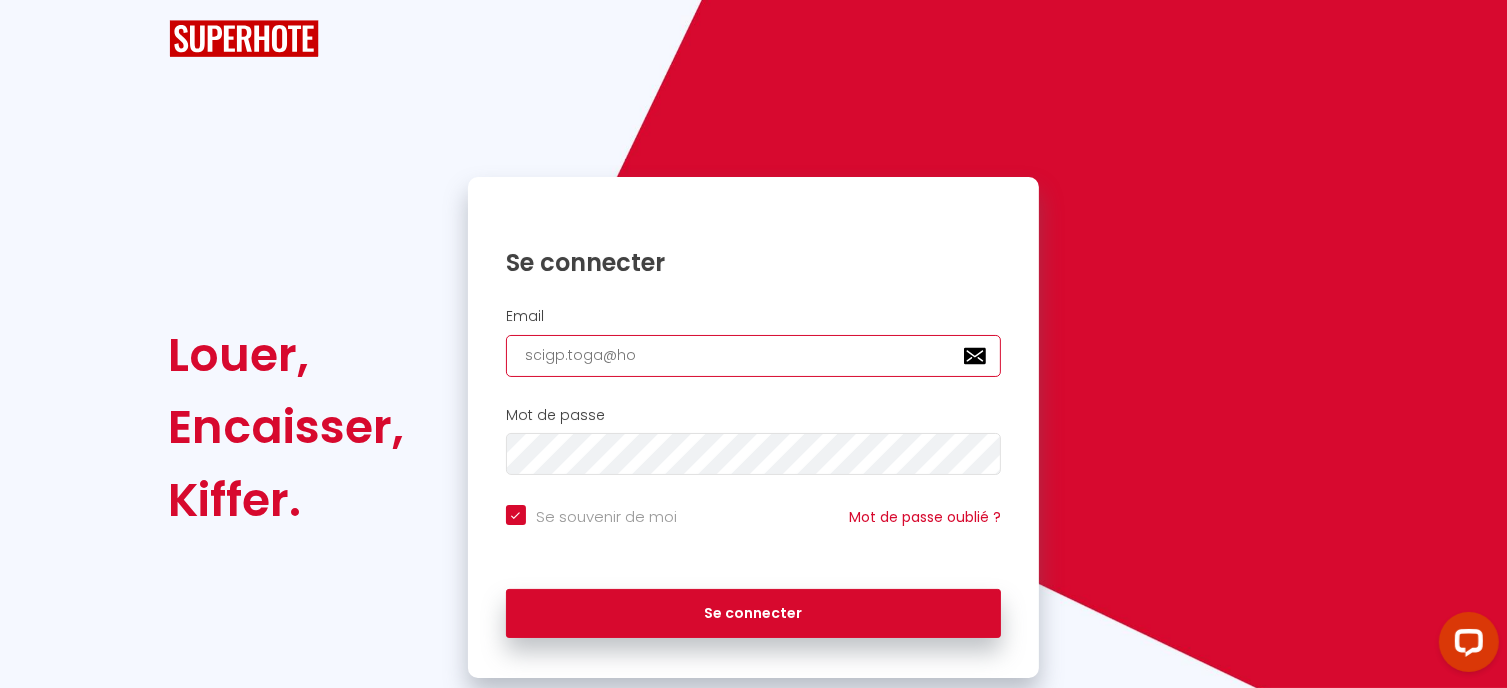 checkbox on "true" 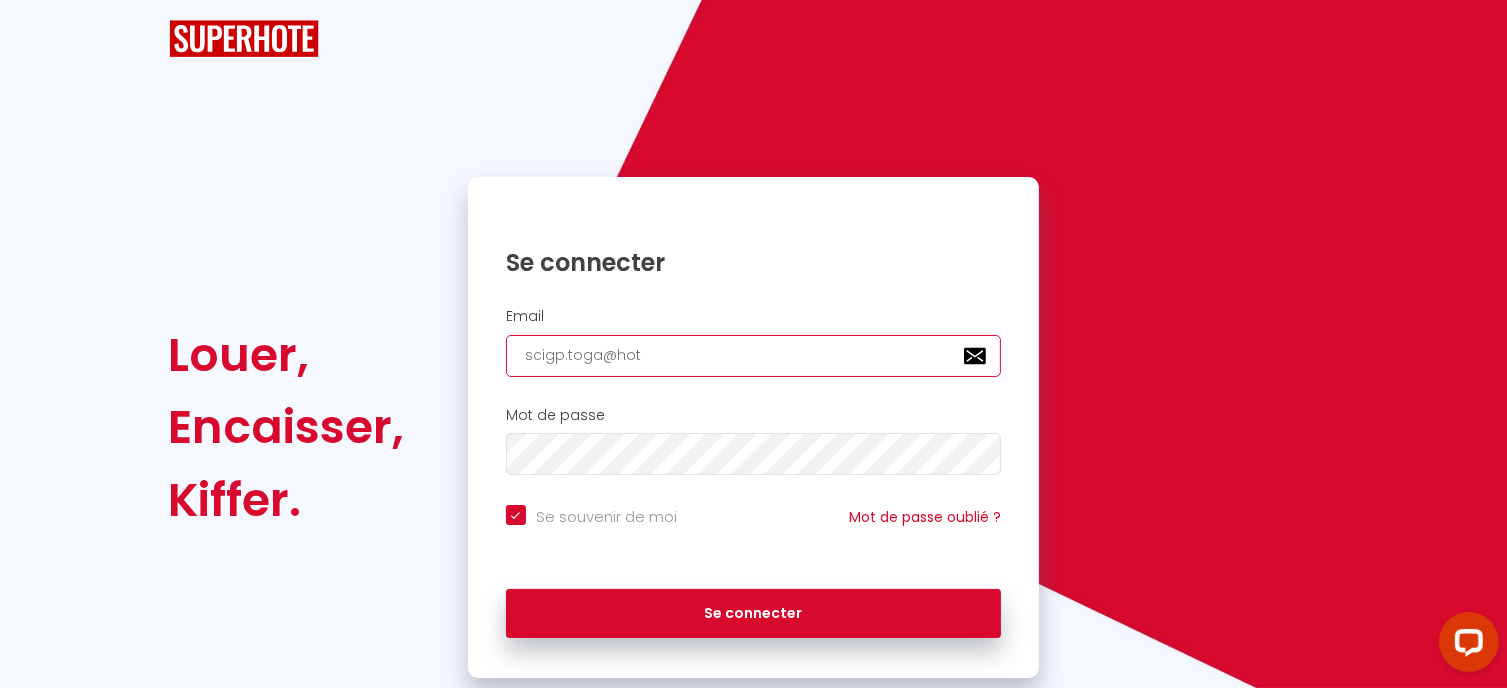 checkbox on "true" 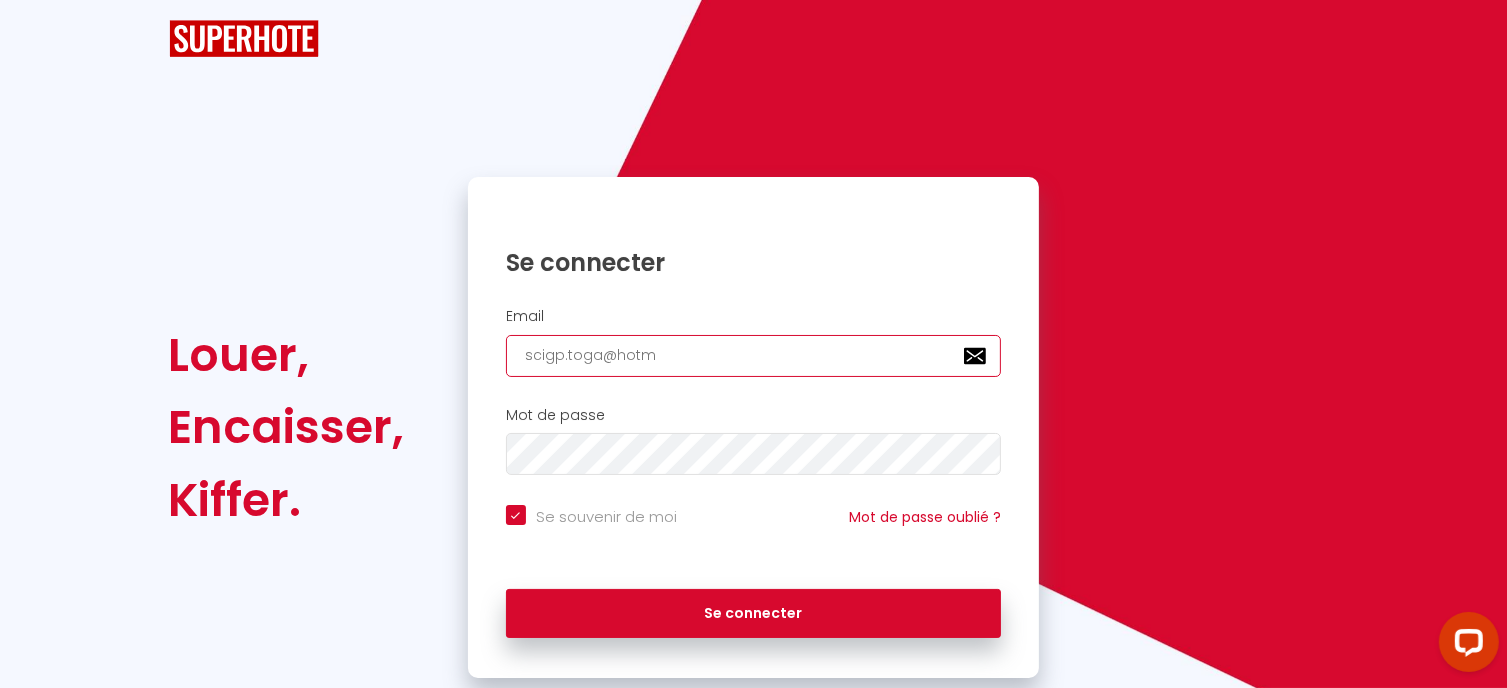 checkbox on "true" 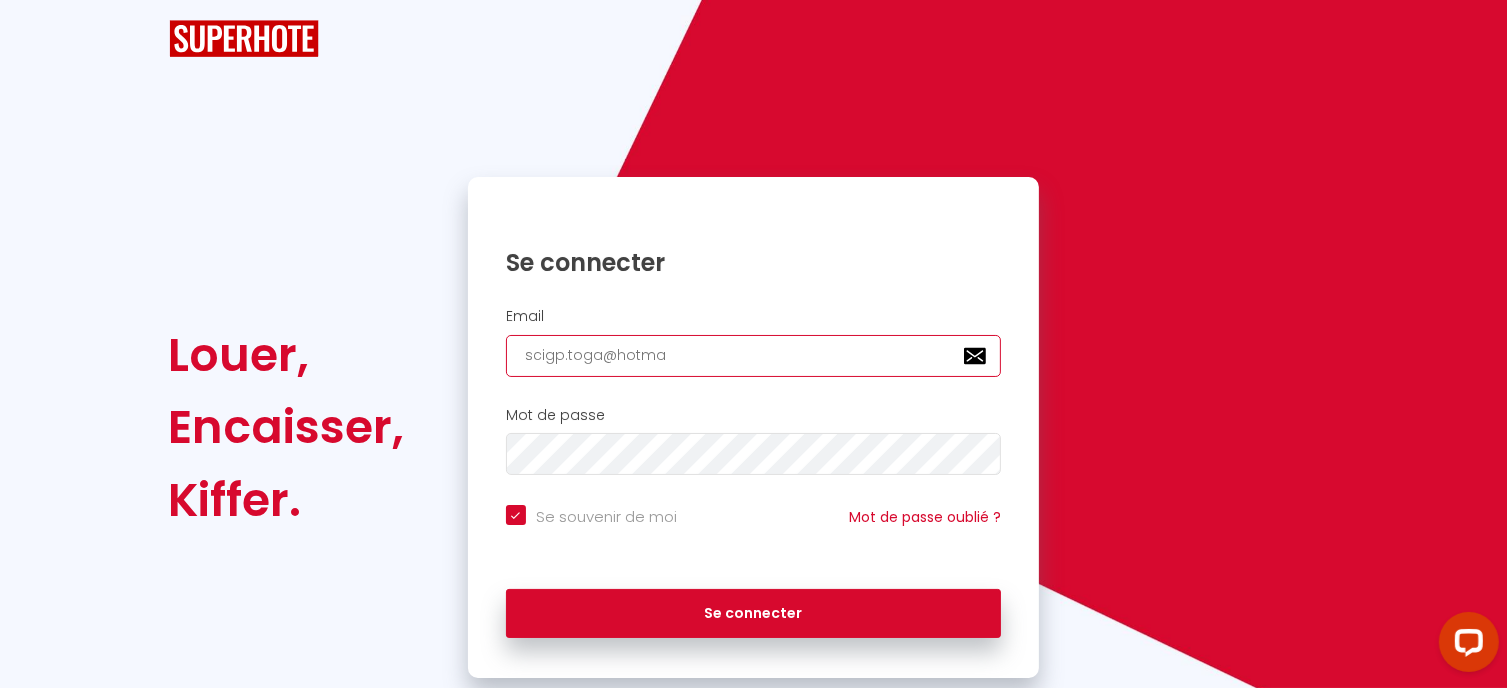checkbox on "true" 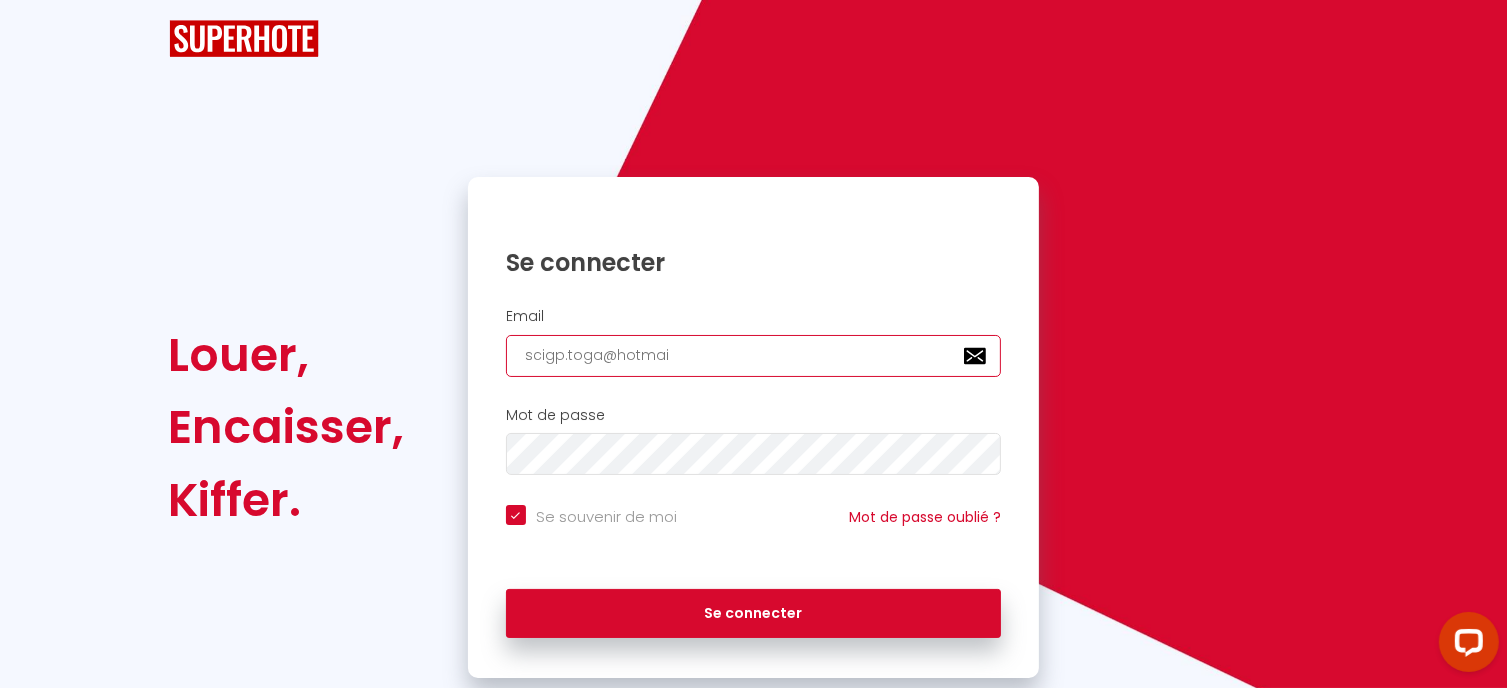 checkbox on "true" 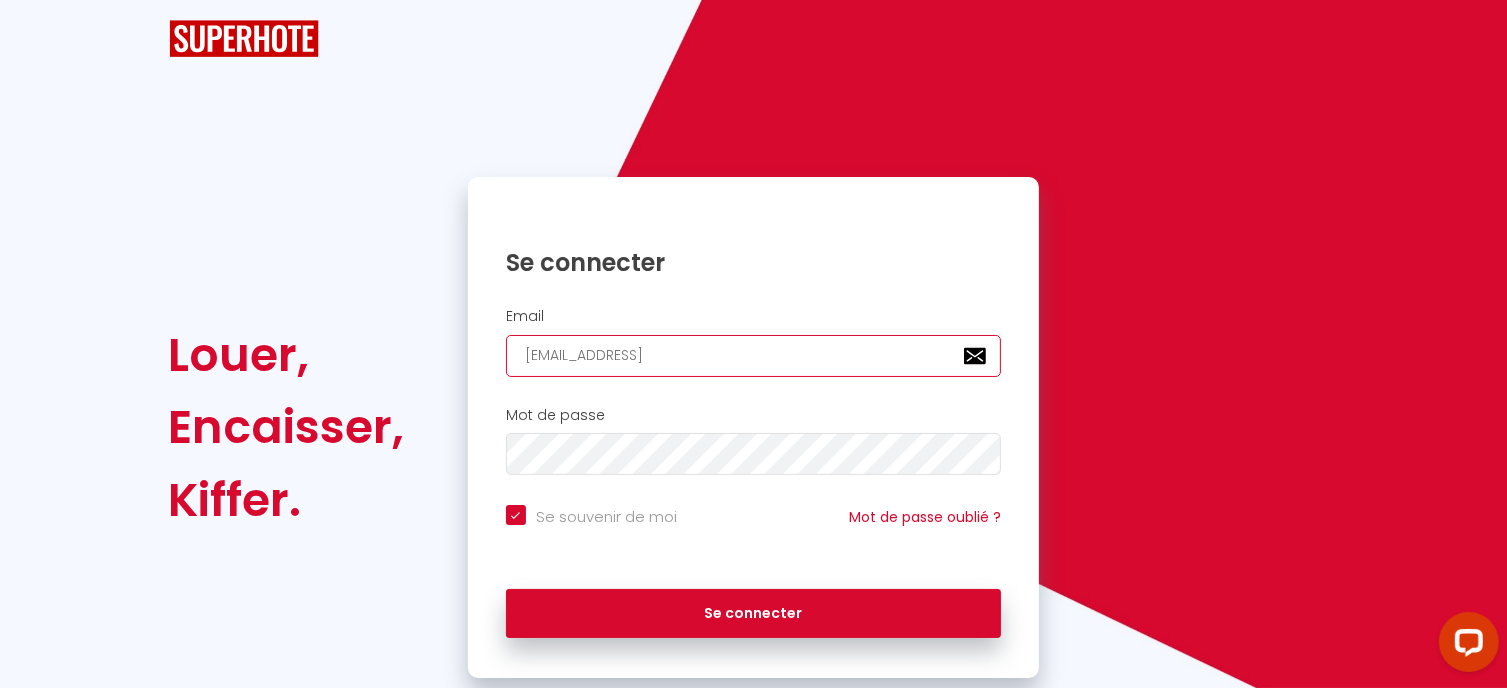 checkbox on "true" 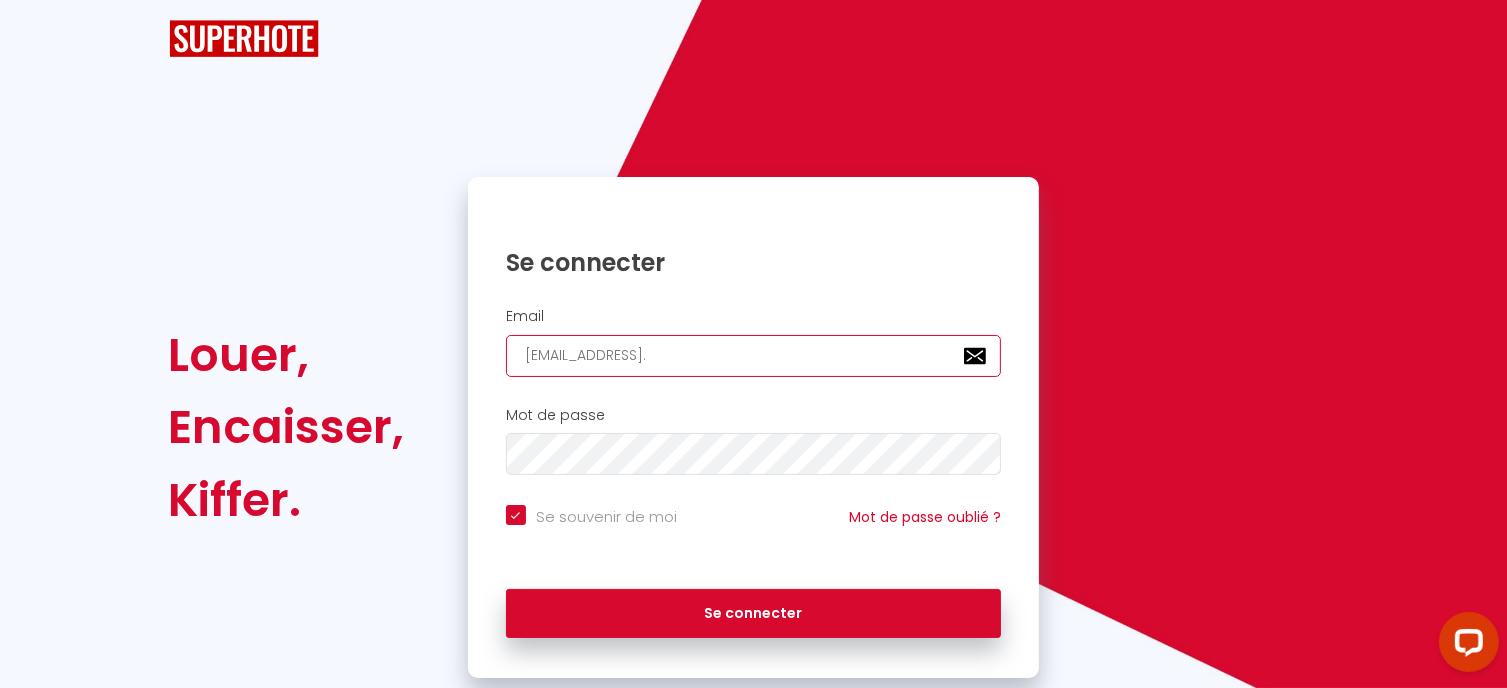 checkbox on "true" 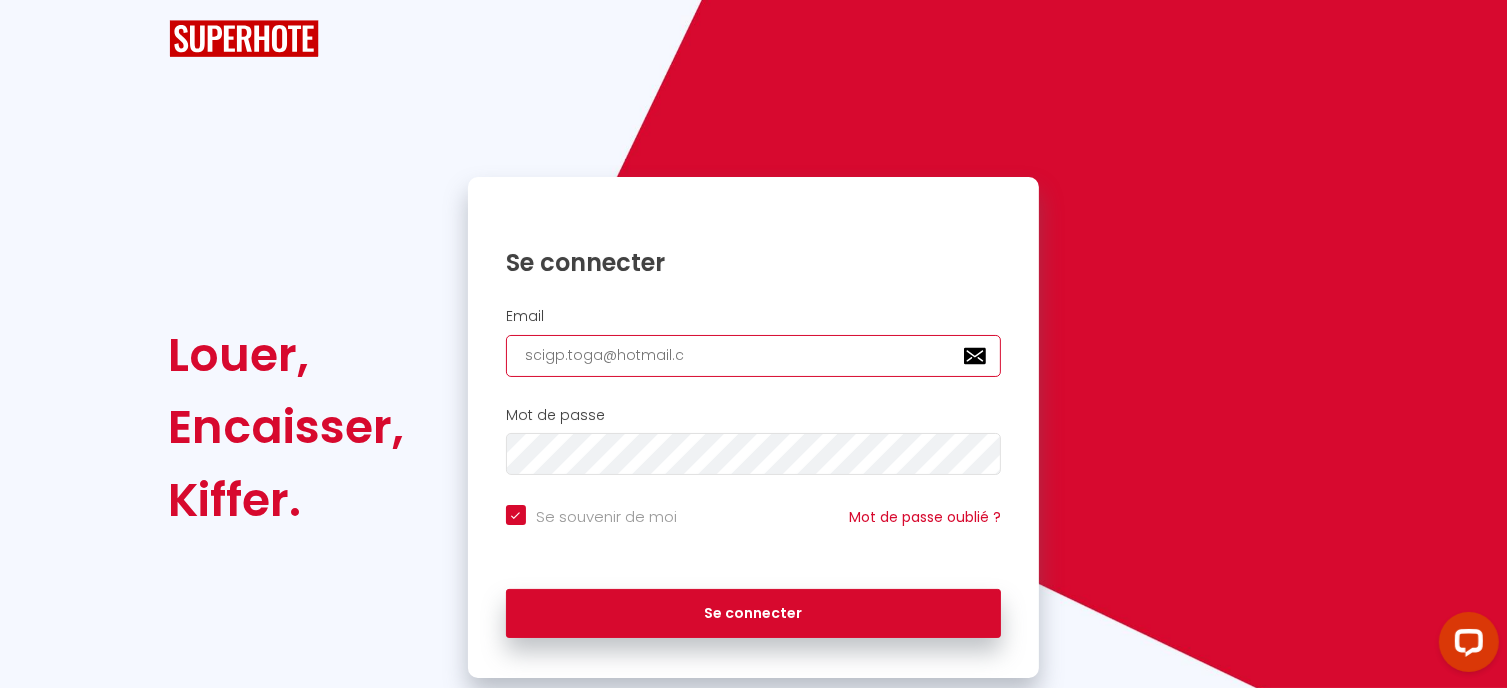 checkbox on "true" 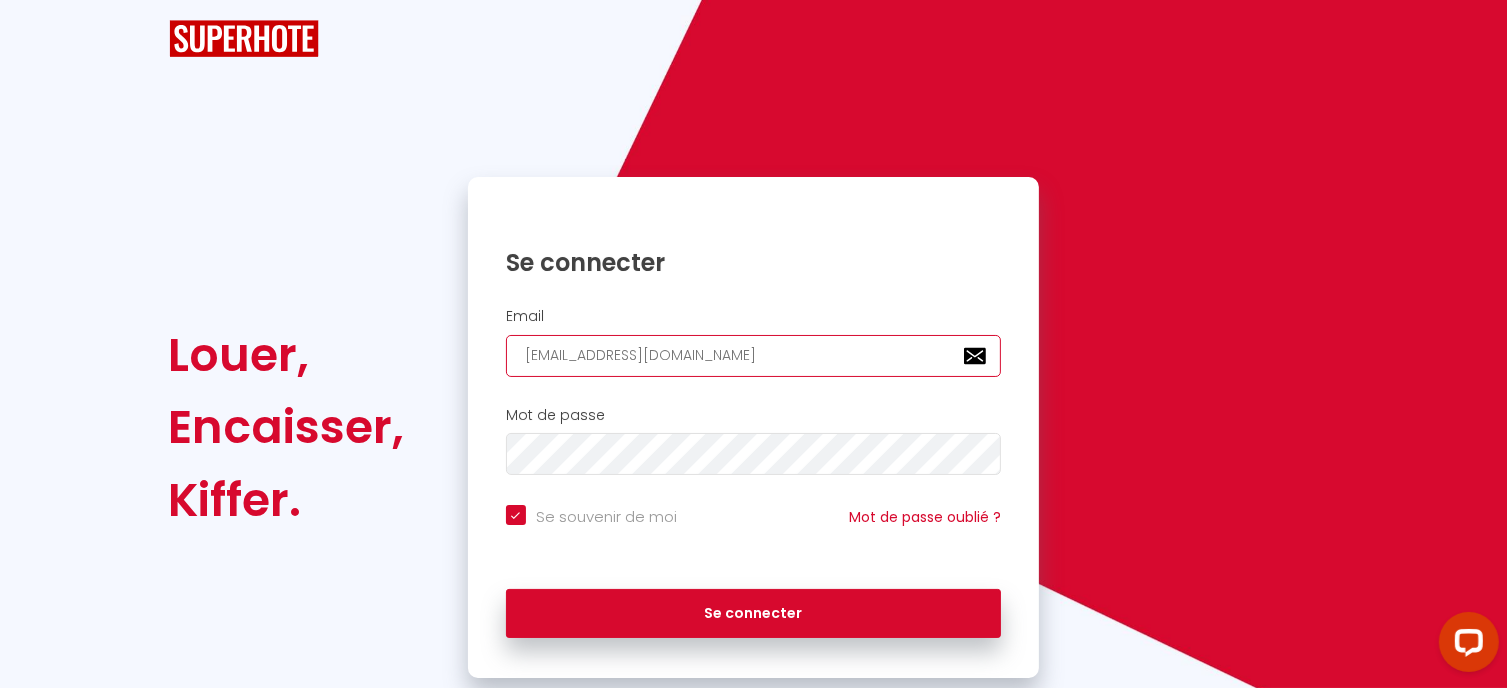 type on "[EMAIL_ADDRESS][DOMAIN_NAME]" 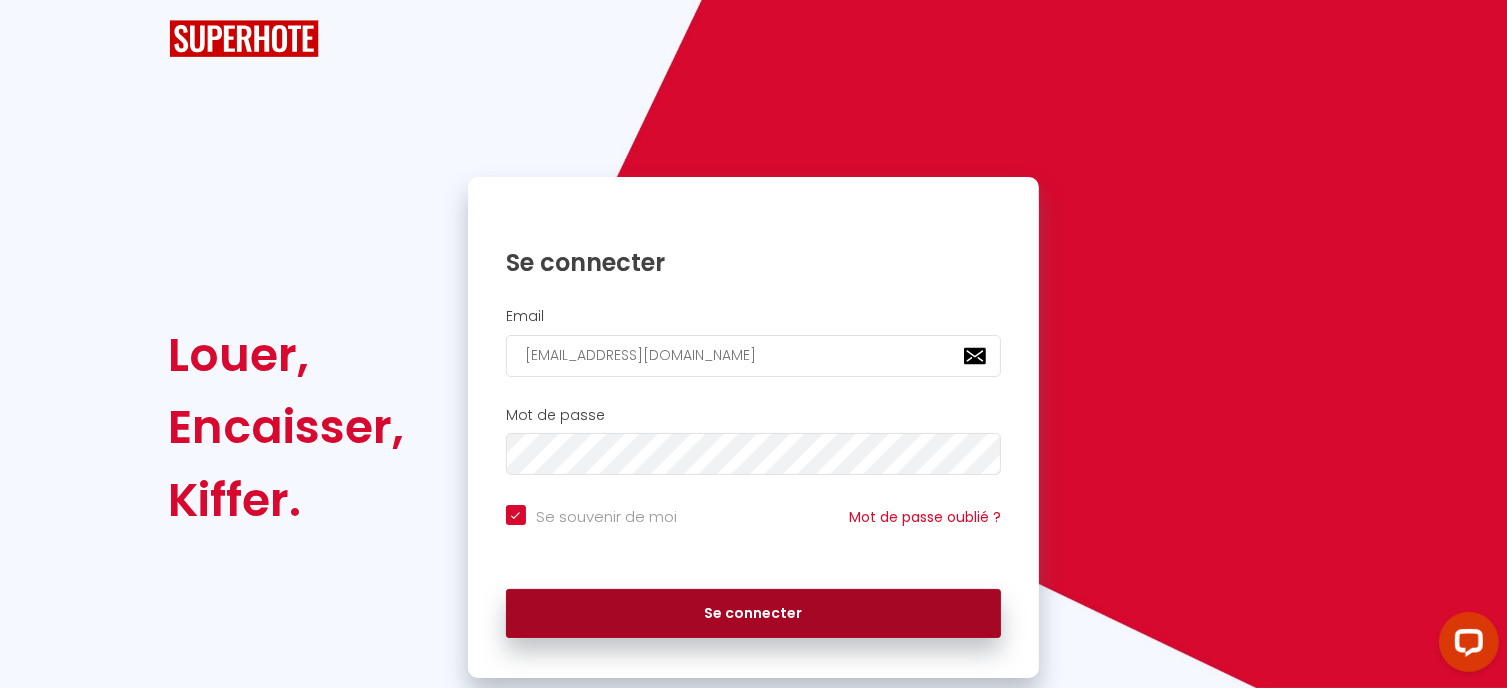 click on "Se connecter" at bounding box center [754, 614] 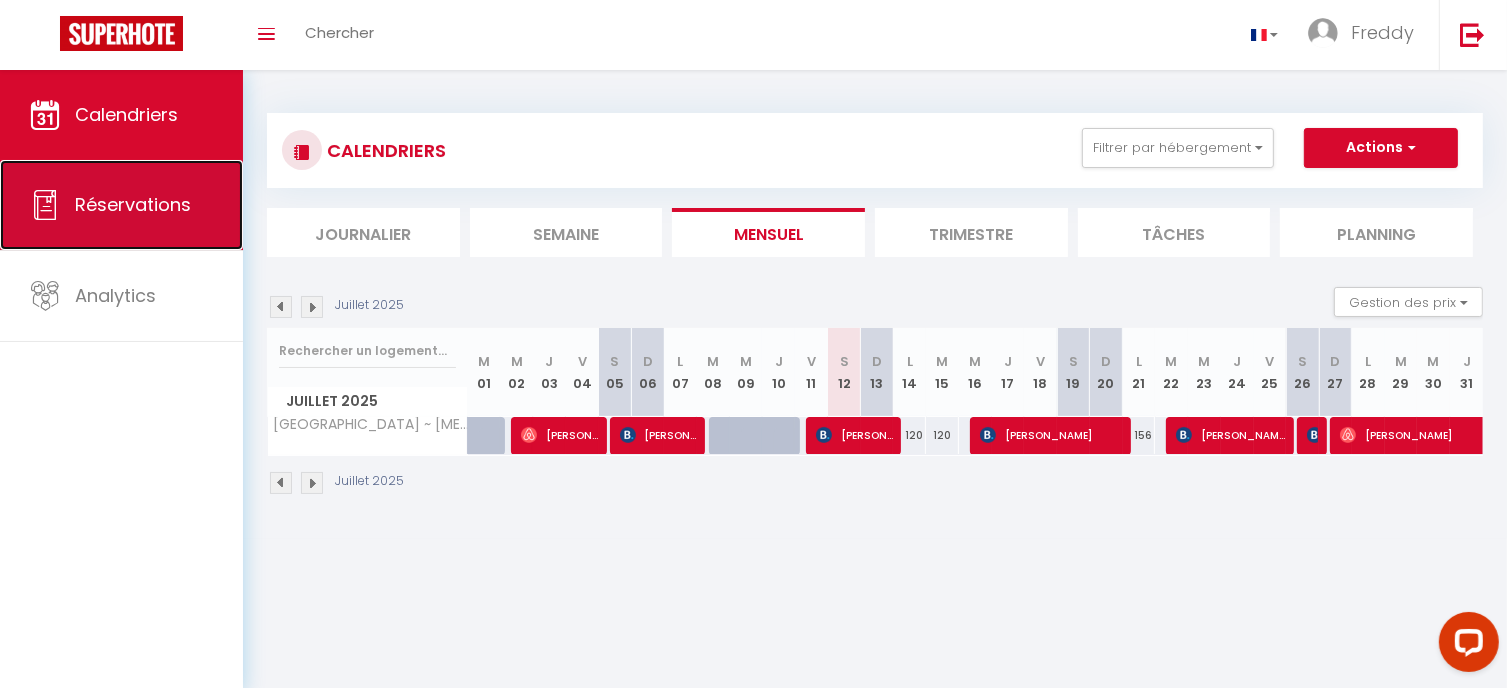 click on "Réservations" at bounding box center [121, 205] 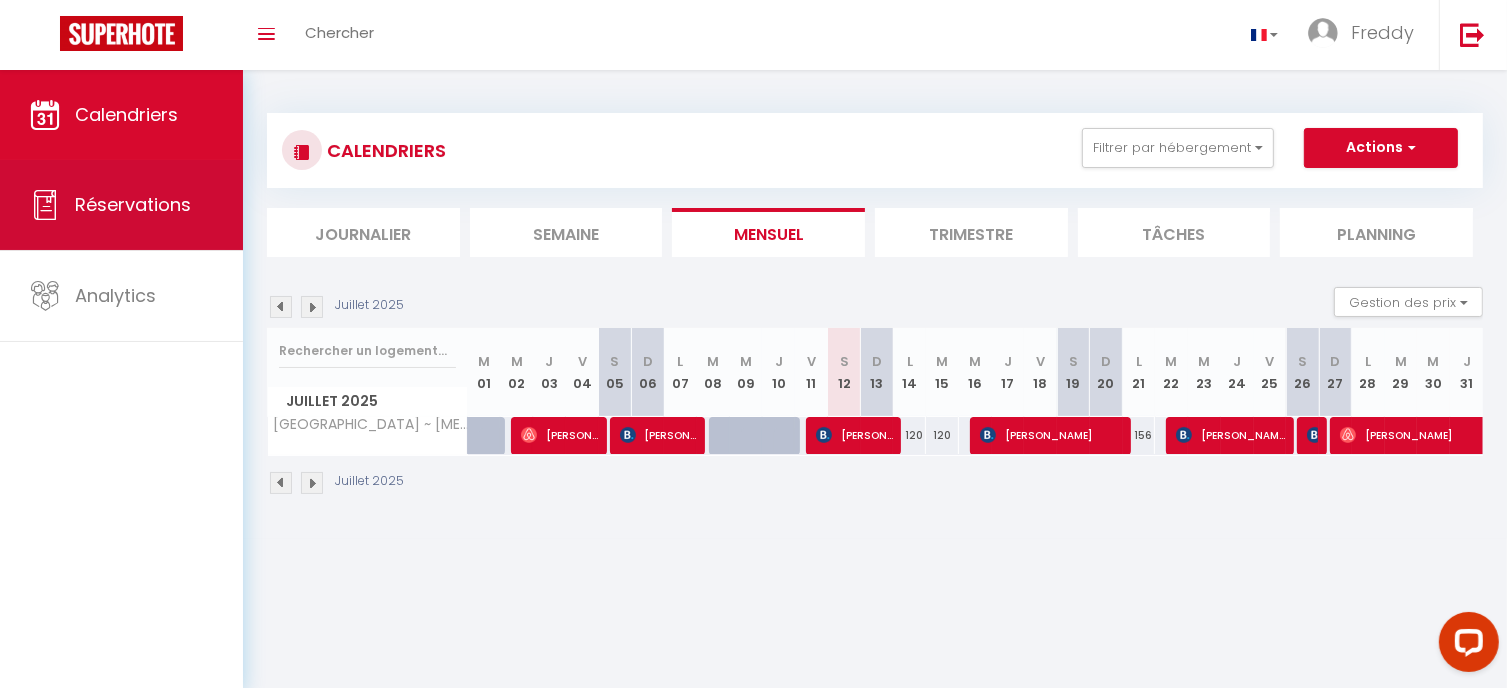 select on "not_cancelled" 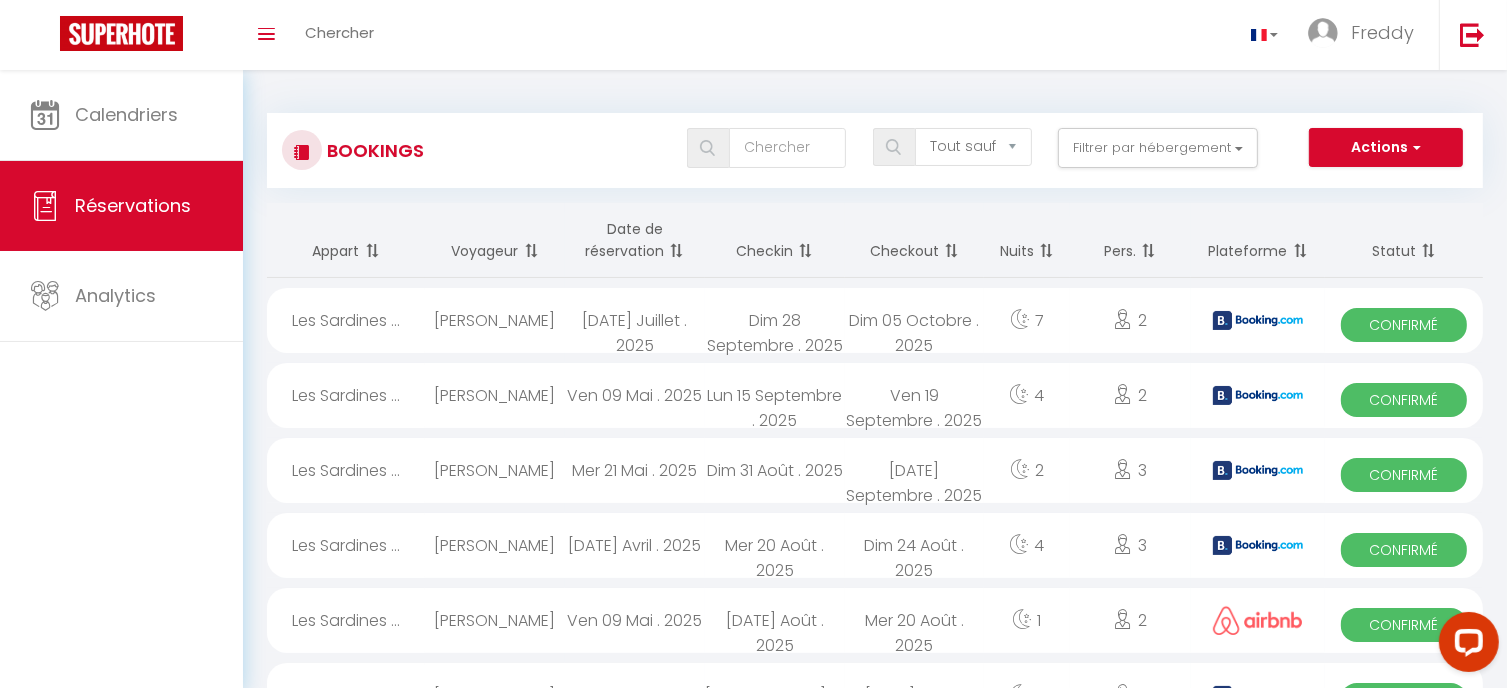 click on "Checkin" at bounding box center (775, 240) 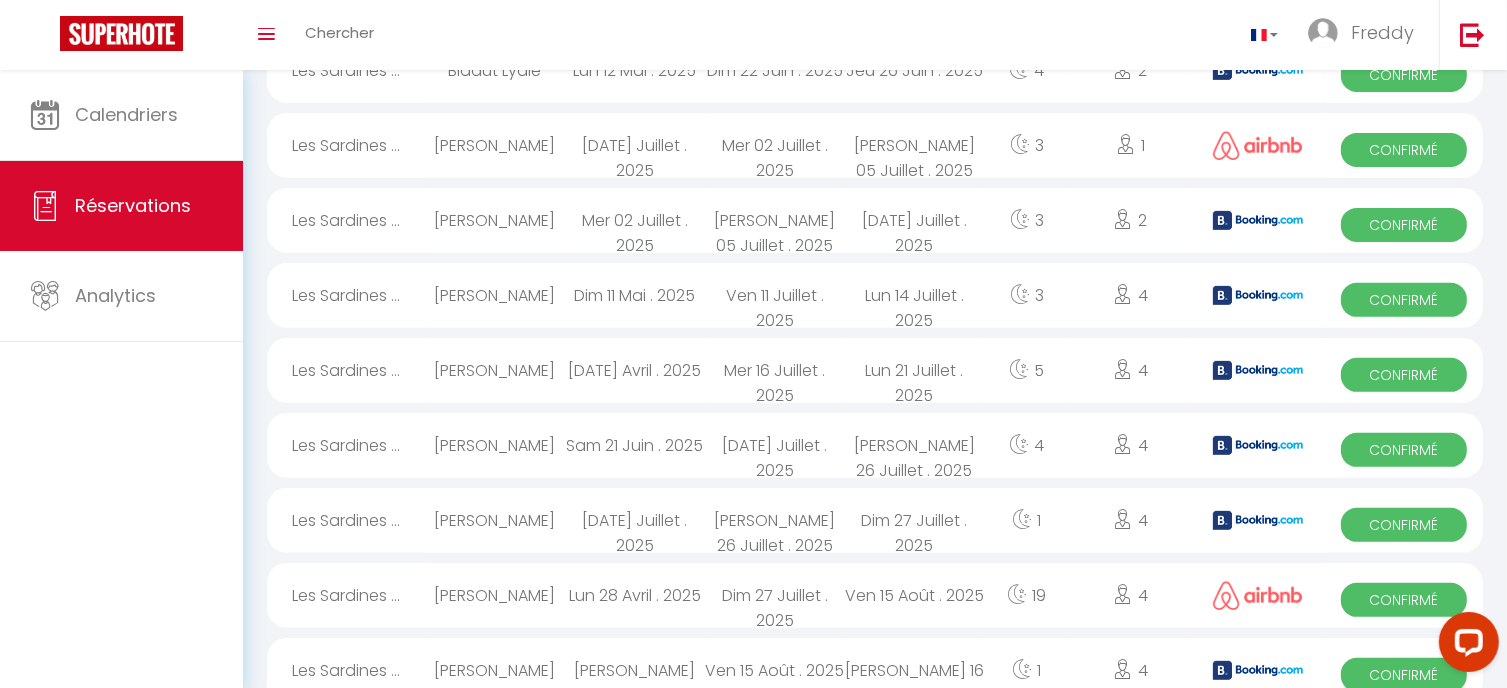 scroll, scrollTop: 800, scrollLeft: 0, axis: vertical 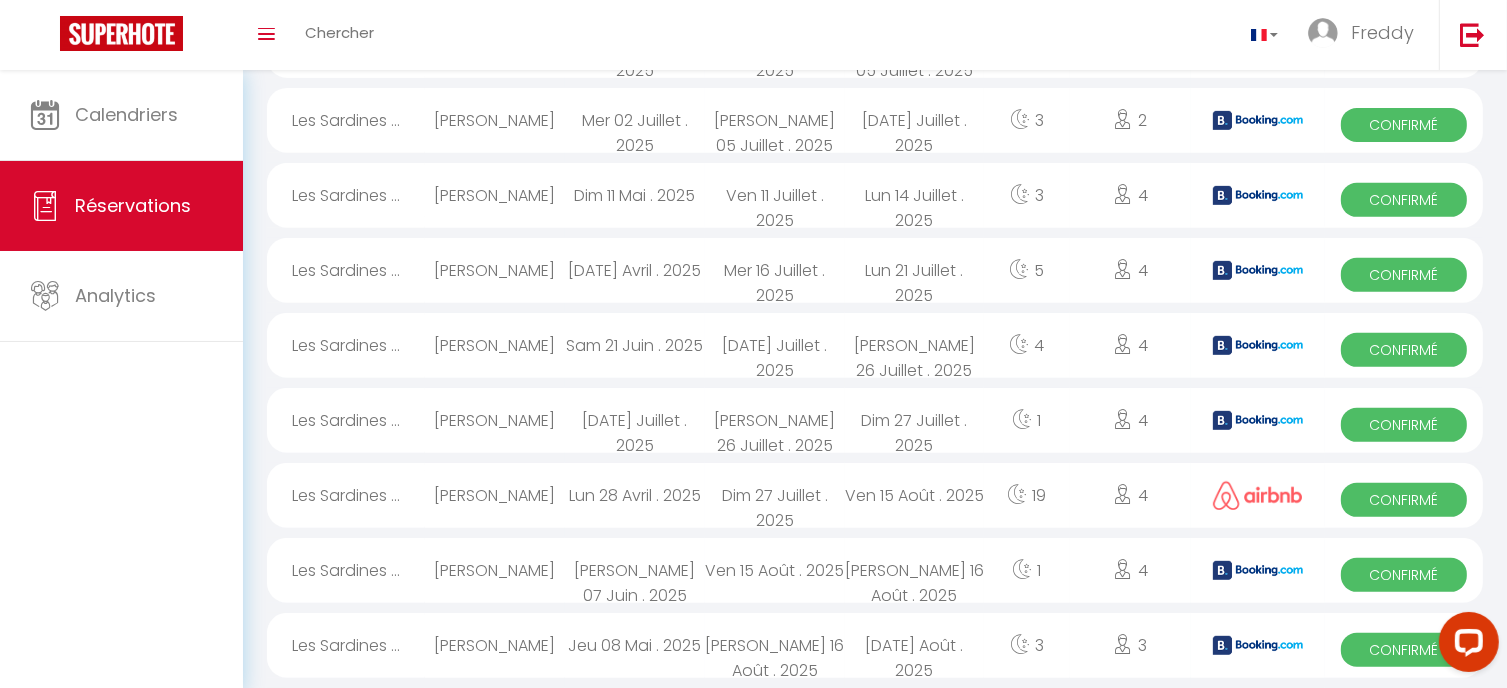 click on "Confirmé" at bounding box center [1404, 575] 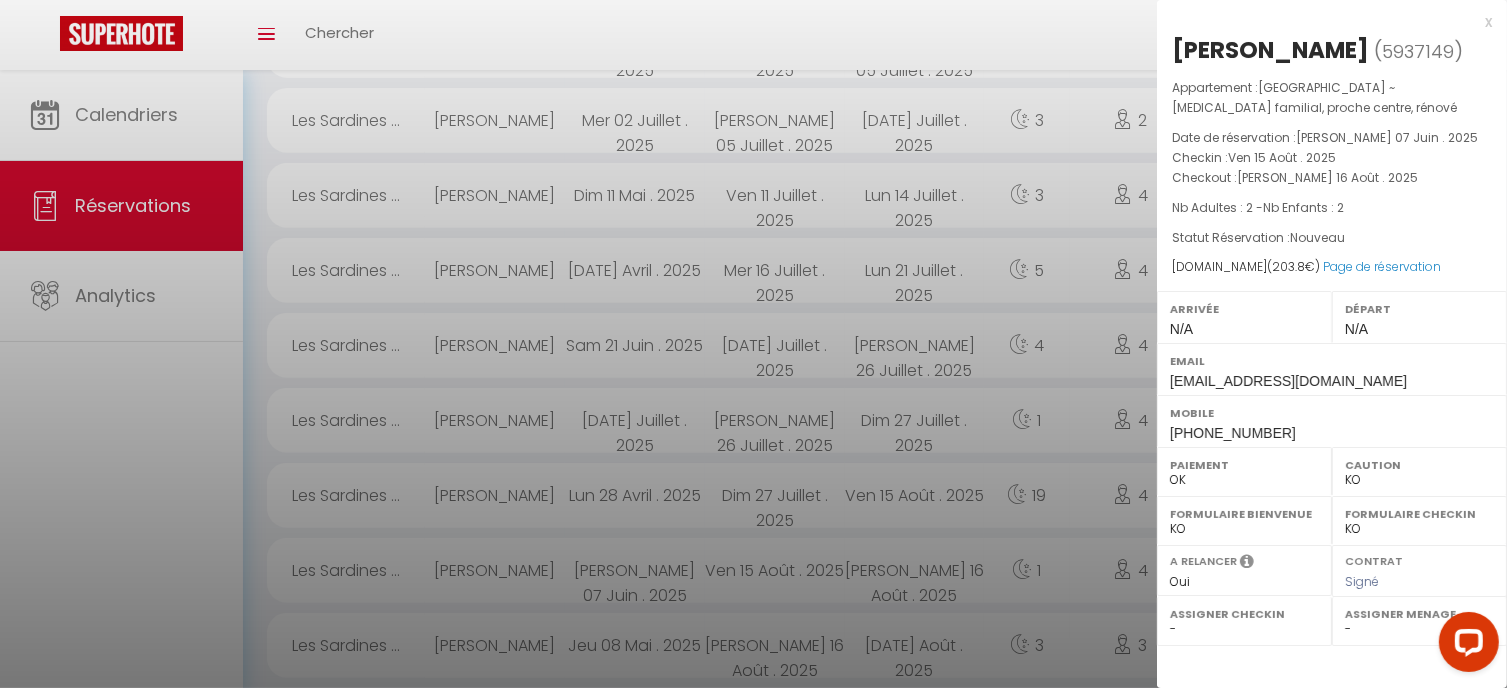 select on "37601" 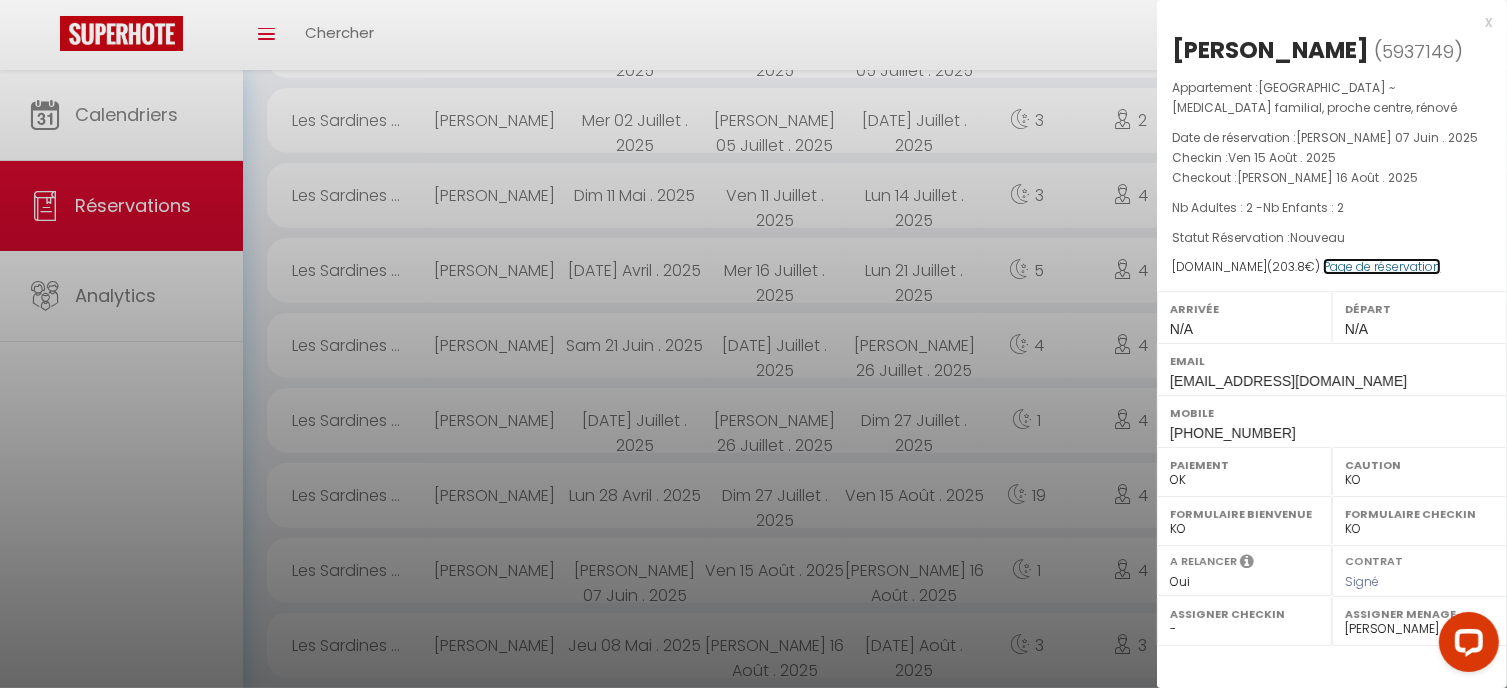 click on "Page de réservation" at bounding box center [1382, 266] 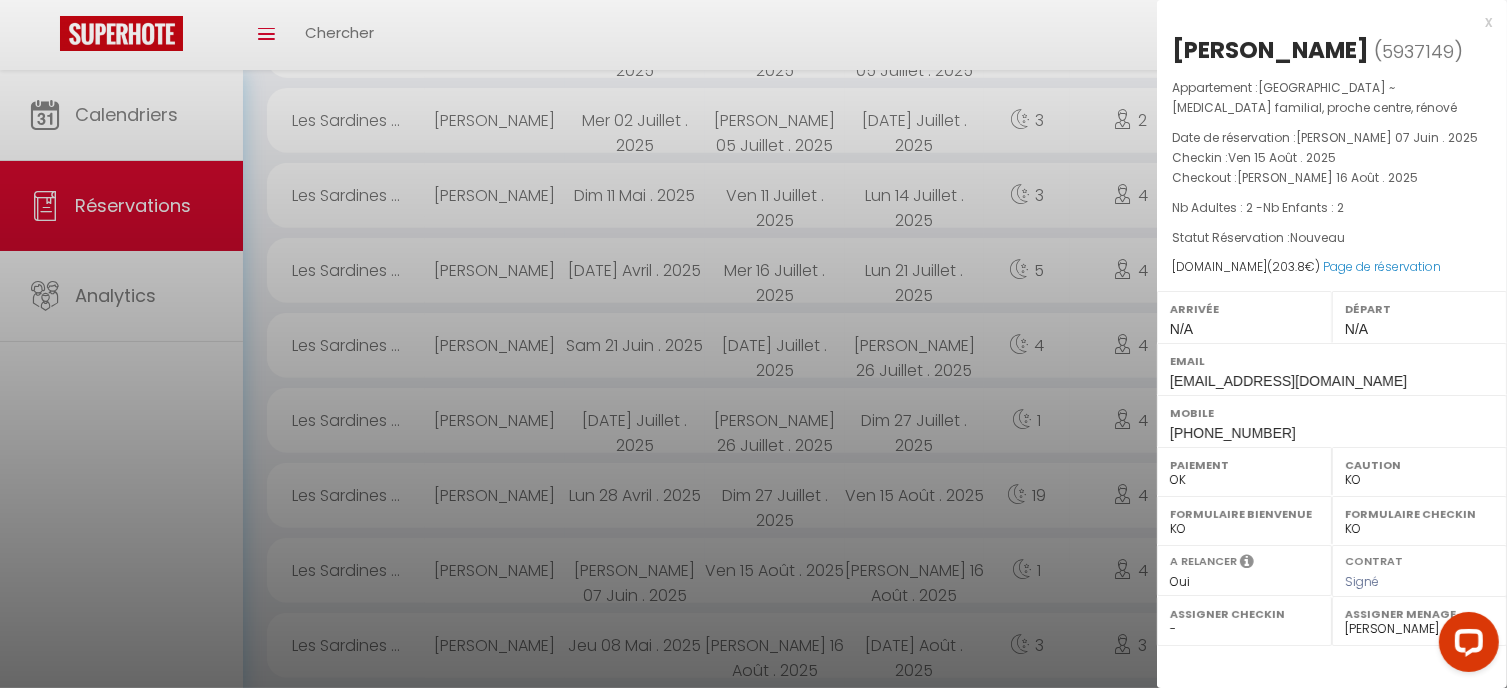 click at bounding box center (753, 344) 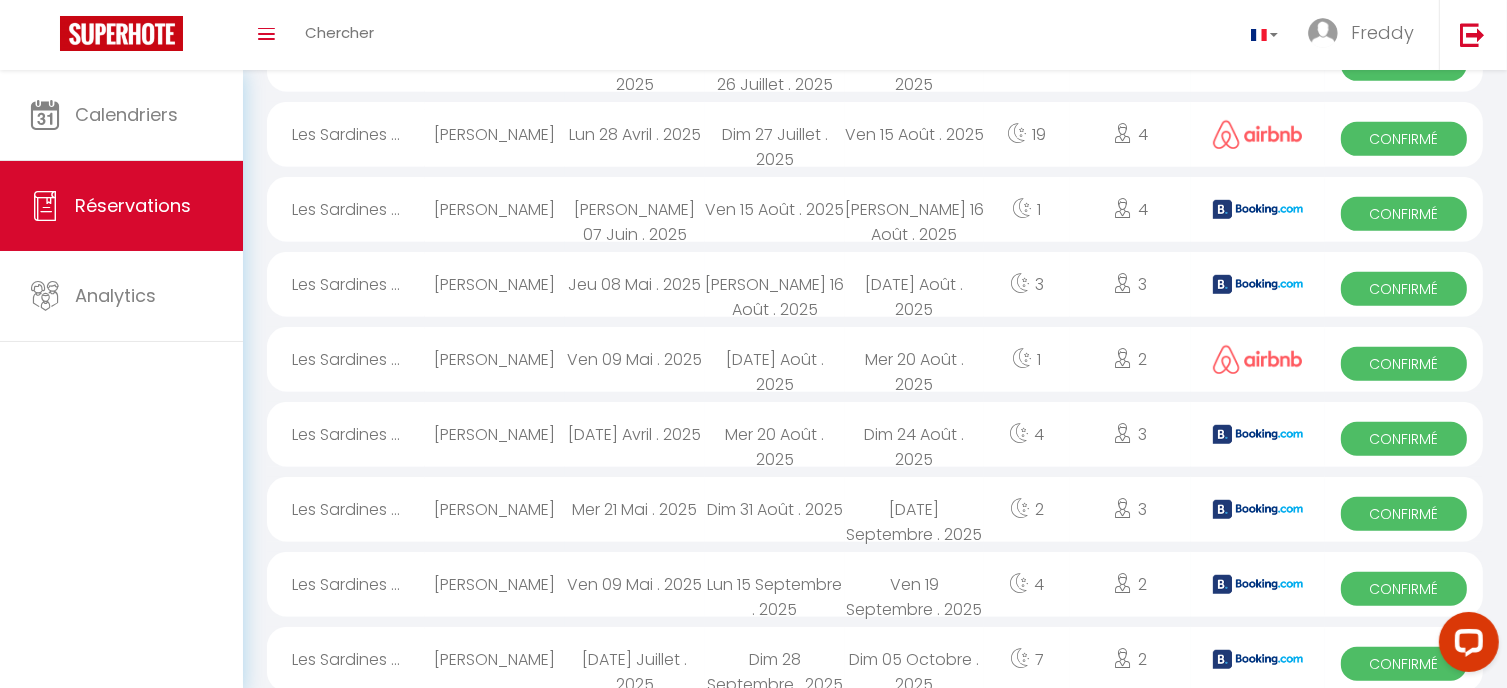 scroll, scrollTop: 1194, scrollLeft: 0, axis: vertical 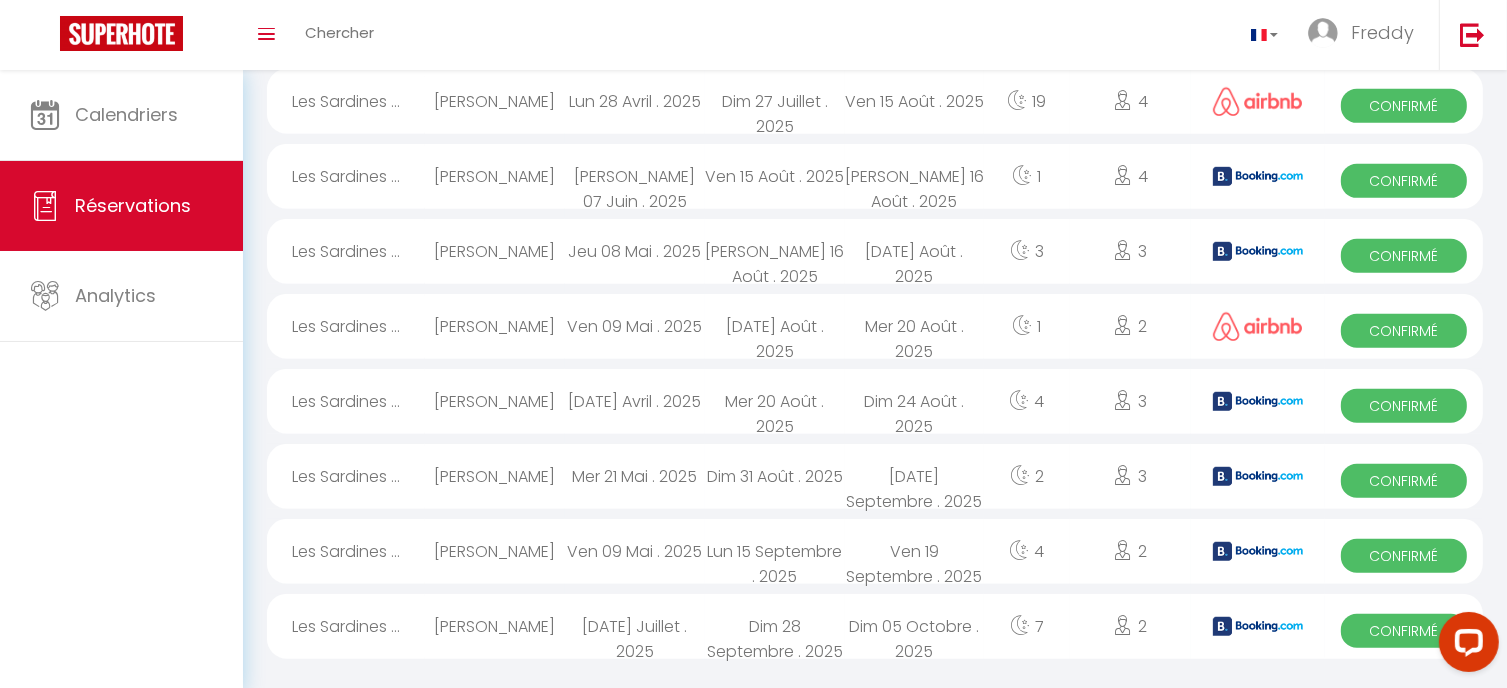 click on "Confirmé" at bounding box center [1404, 631] 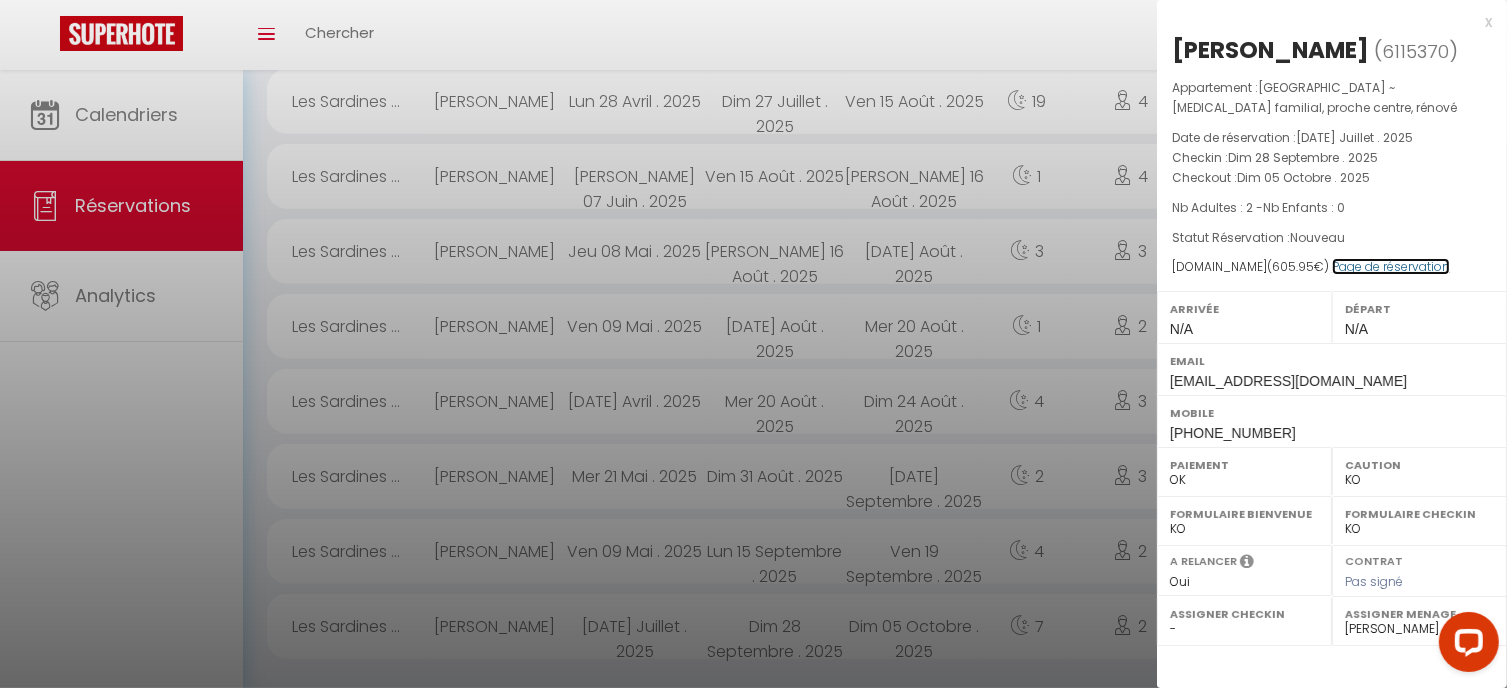 click on "Page de réservation" at bounding box center (1391, 266) 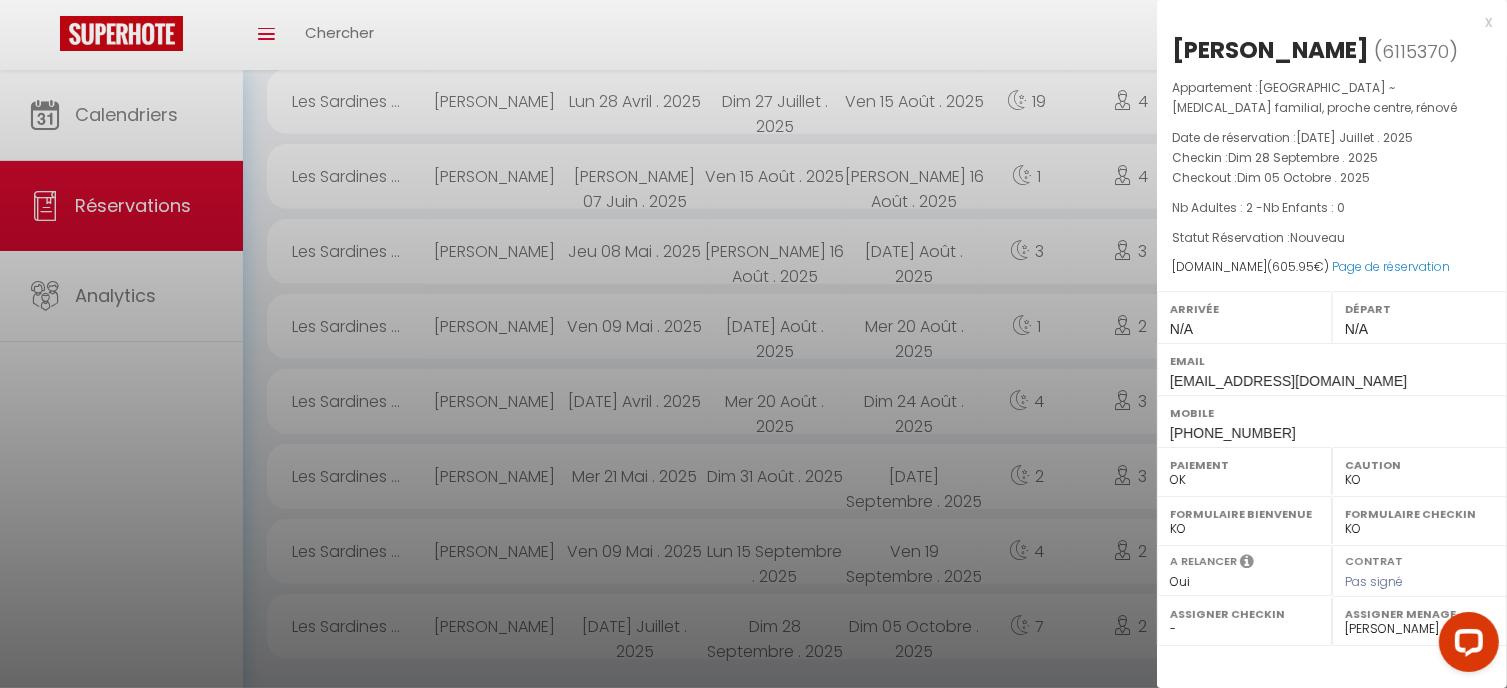 click at bounding box center (753, 344) 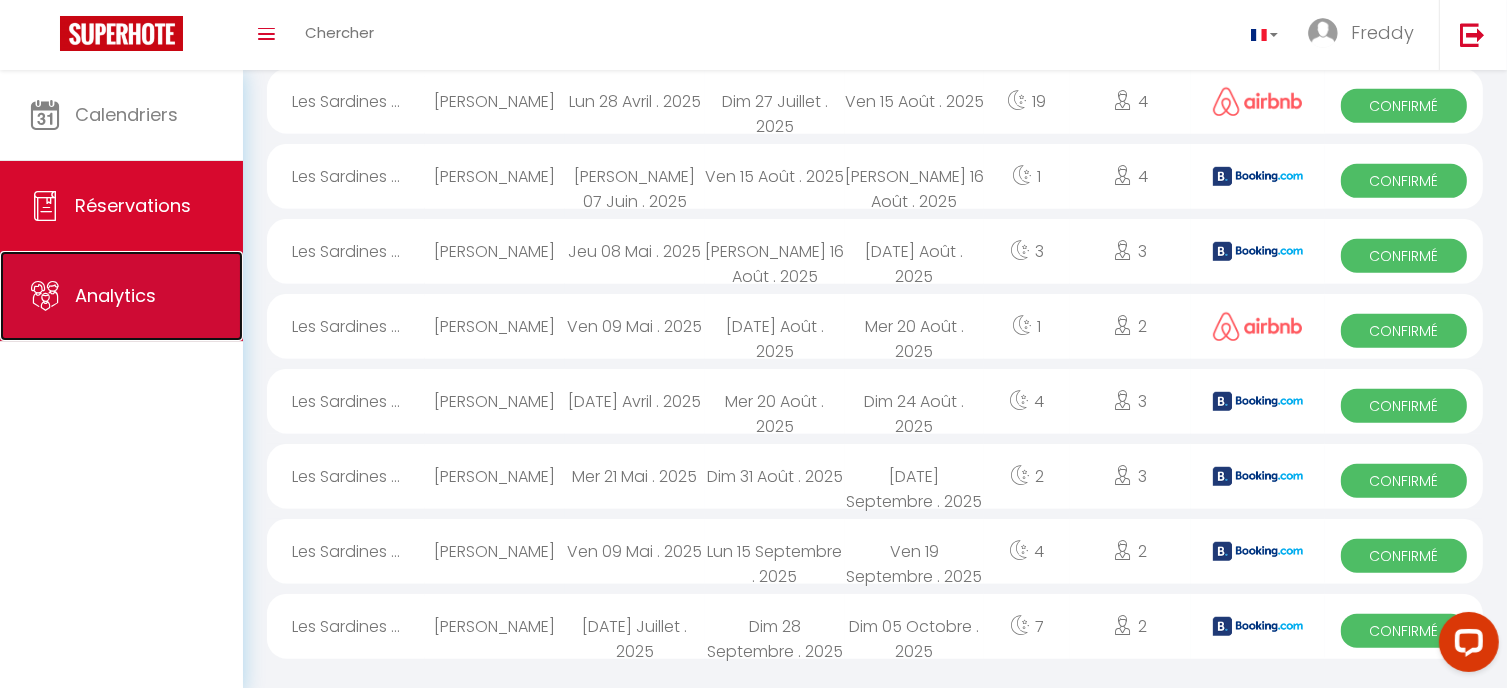 click on "Analytics" at bounding box center [115, 295] 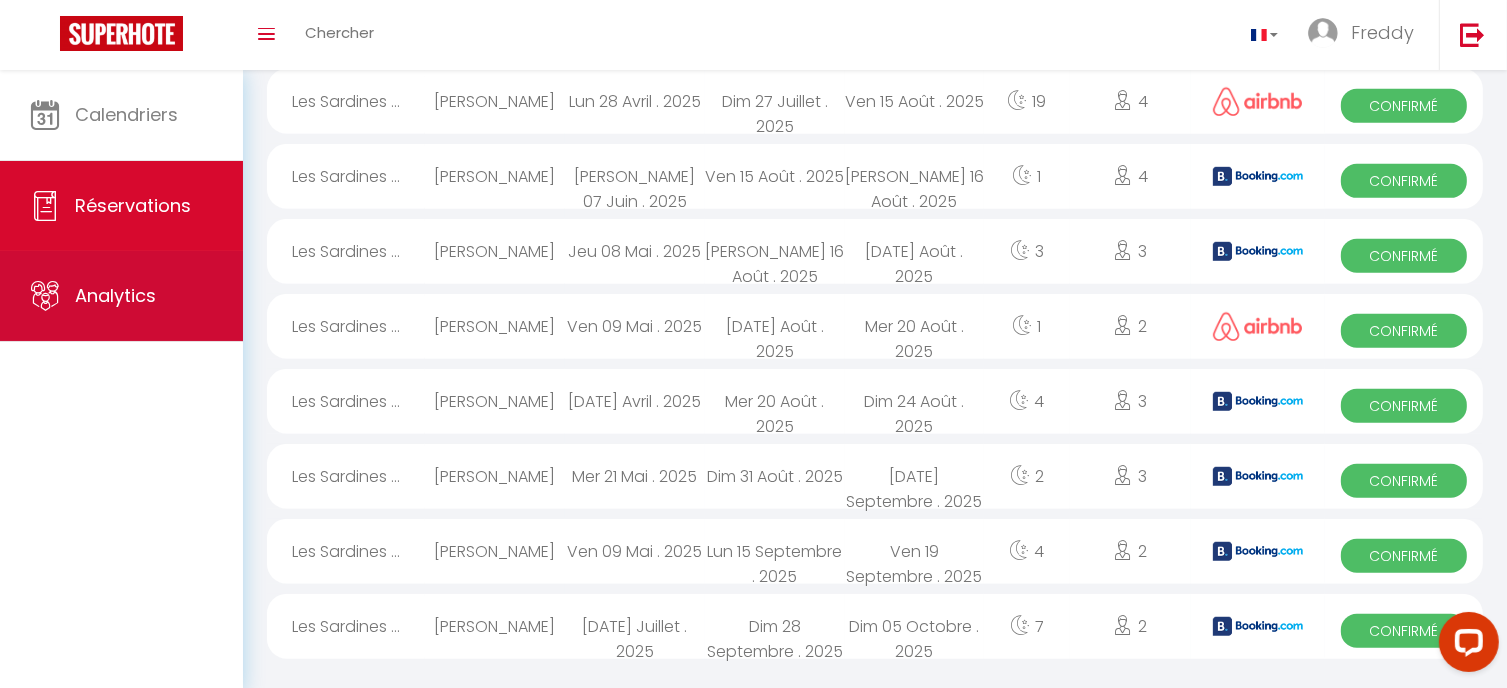 scroll, scrollTop: 0, scrollLeft: 0, axis: both 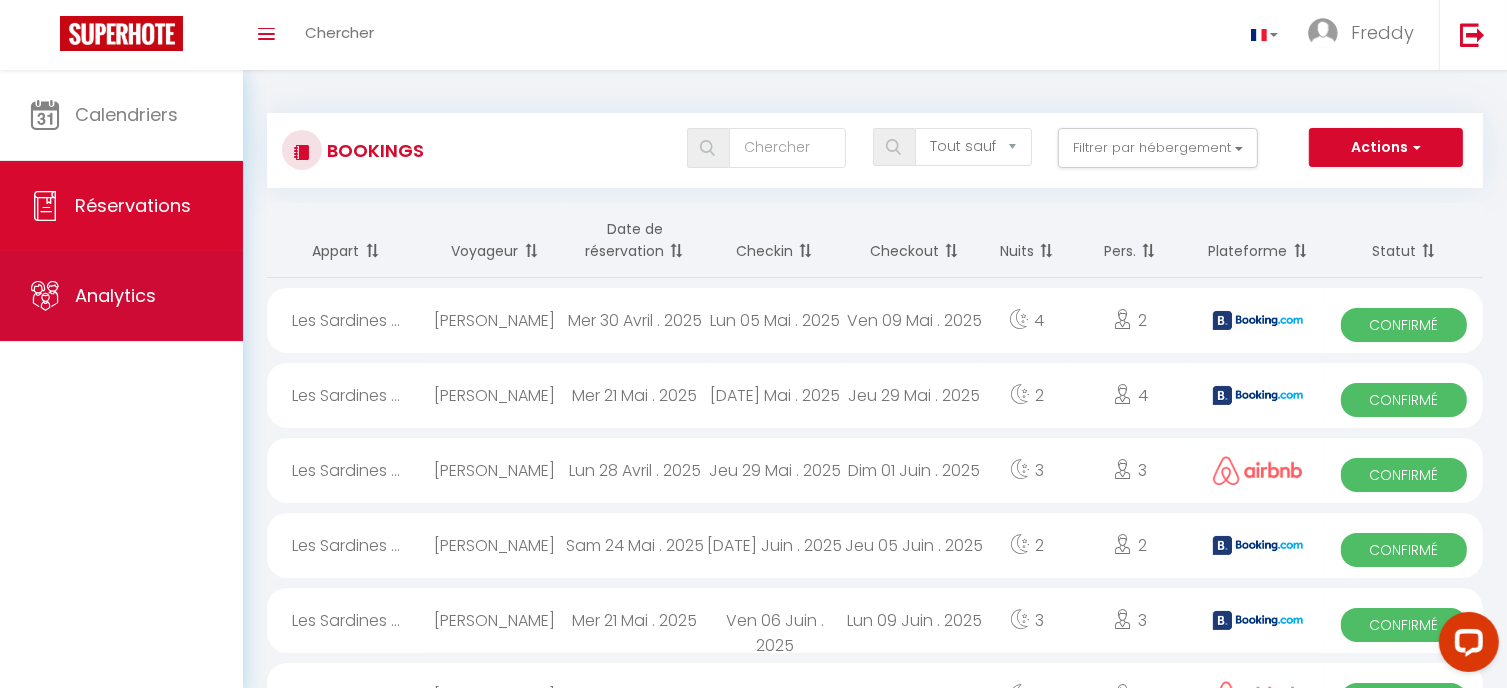 select on "2025" 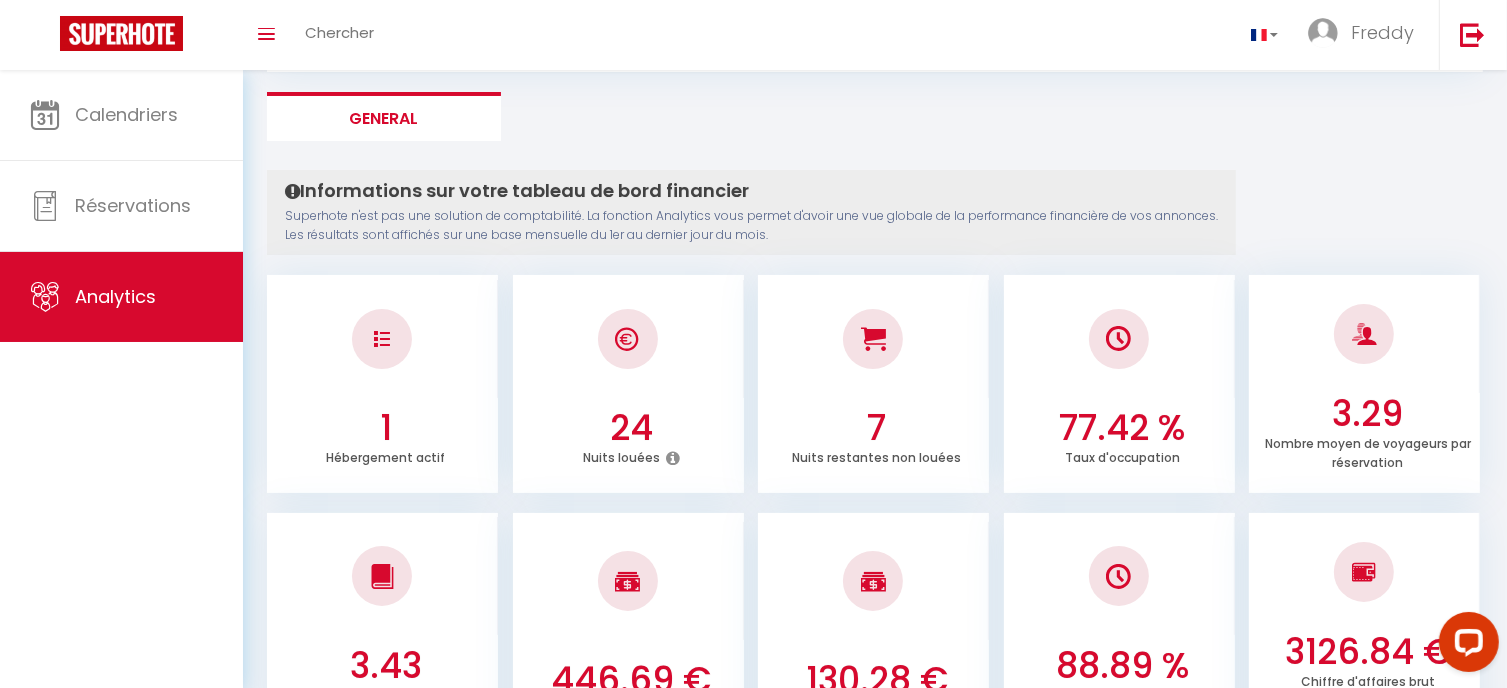 scroll, scrollTop: 0, scrollLeft: 0, axis: both 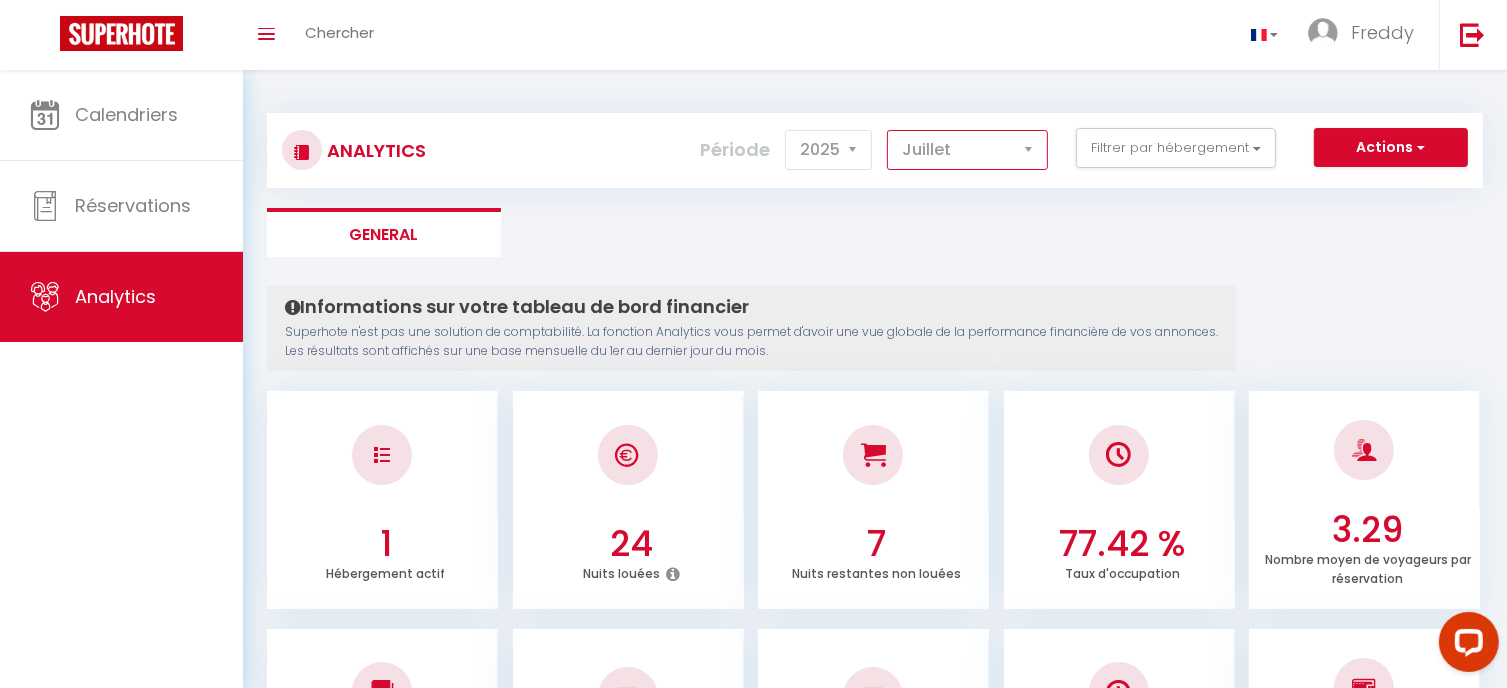 click on "Janvier   Février   Mars   Avril   Mai   Juin   Juillet   Août   Septembre   Octobre   Novembre   Décembre" at bounding box center (967, 150) 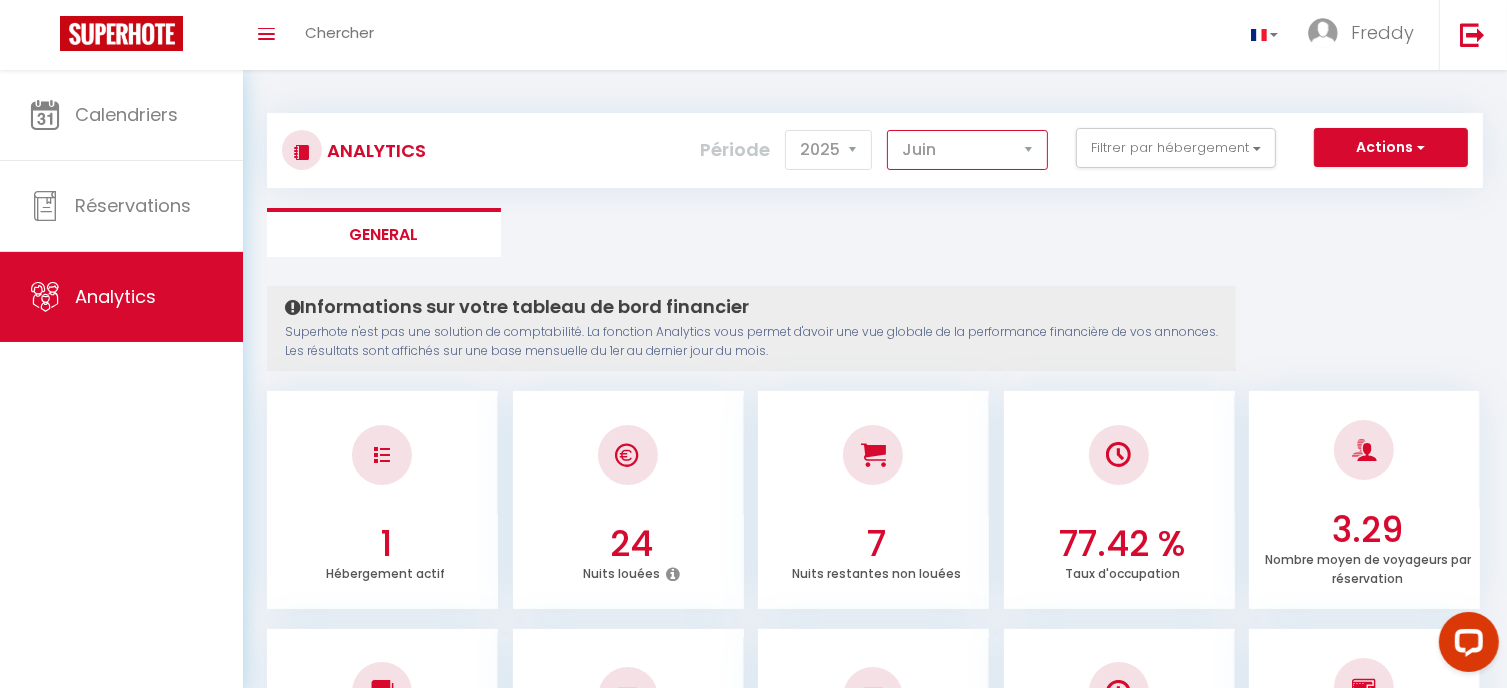 click on "Janvier   Février   Mars   Avril   Mai   Juin   Juillet   Août   Septembre   Octobre   Novembre   Décembre" at bounding box center (967, 150) 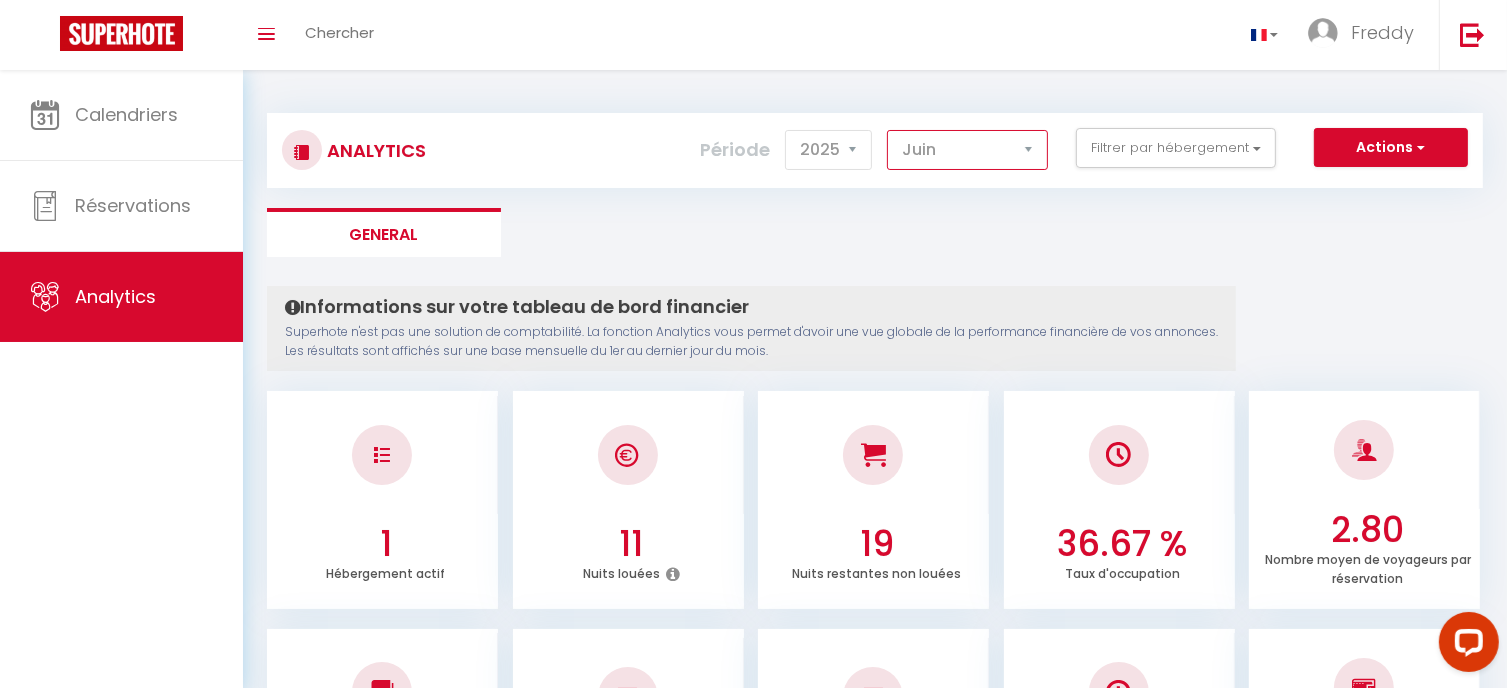 click on "Janvier   Février   Mars   Avril   Mai   Juin   Juillet   Août   Septembre   Octobre   Novembre   Décembre" at bounding box center (967, 150) 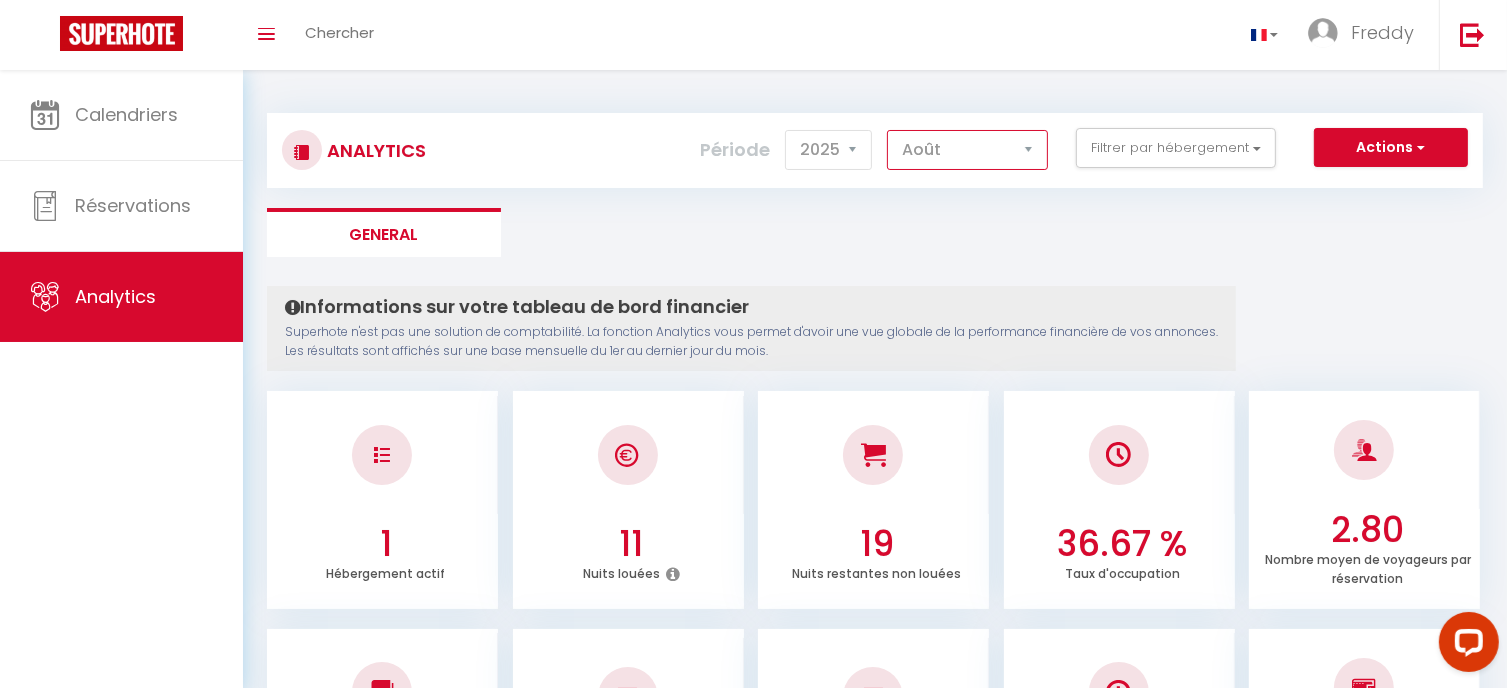 click on "Janvier   Février   Mars   Avril   Mai   Juin   Juillet   Août   Septembre   Octobre   Novembre   Décembre" at bounding box center (967, 150) 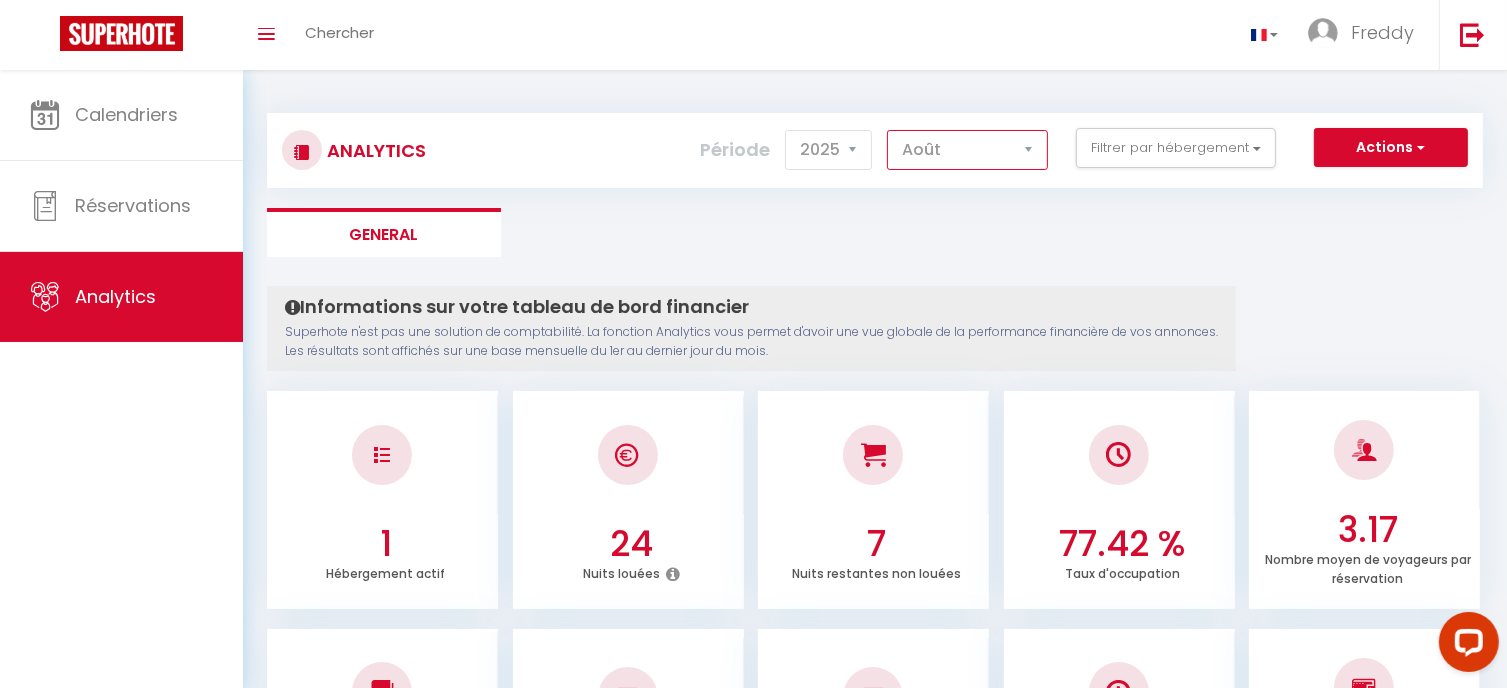 click on "Janvier   Février   Mars   Avril   Mai   Juin   Juillet   Août   Septembre   Octobre   Novembre   Décembre" at bounding box center [967, 150] 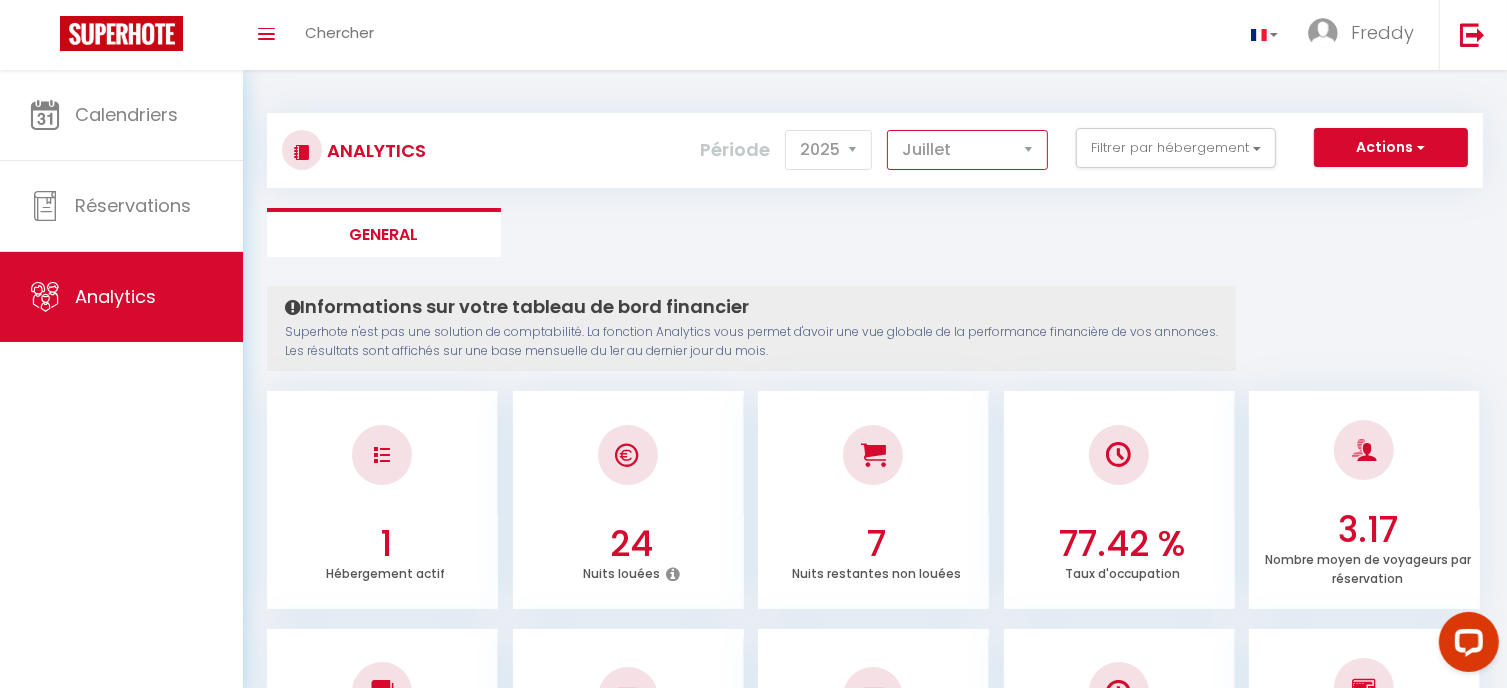 click on "Janvier   Février   Mars   Avril   Mai   Juin   Juillet   Août   Septembre   Octobre   Novembre   Décembre" at bounding box center [967, 150] 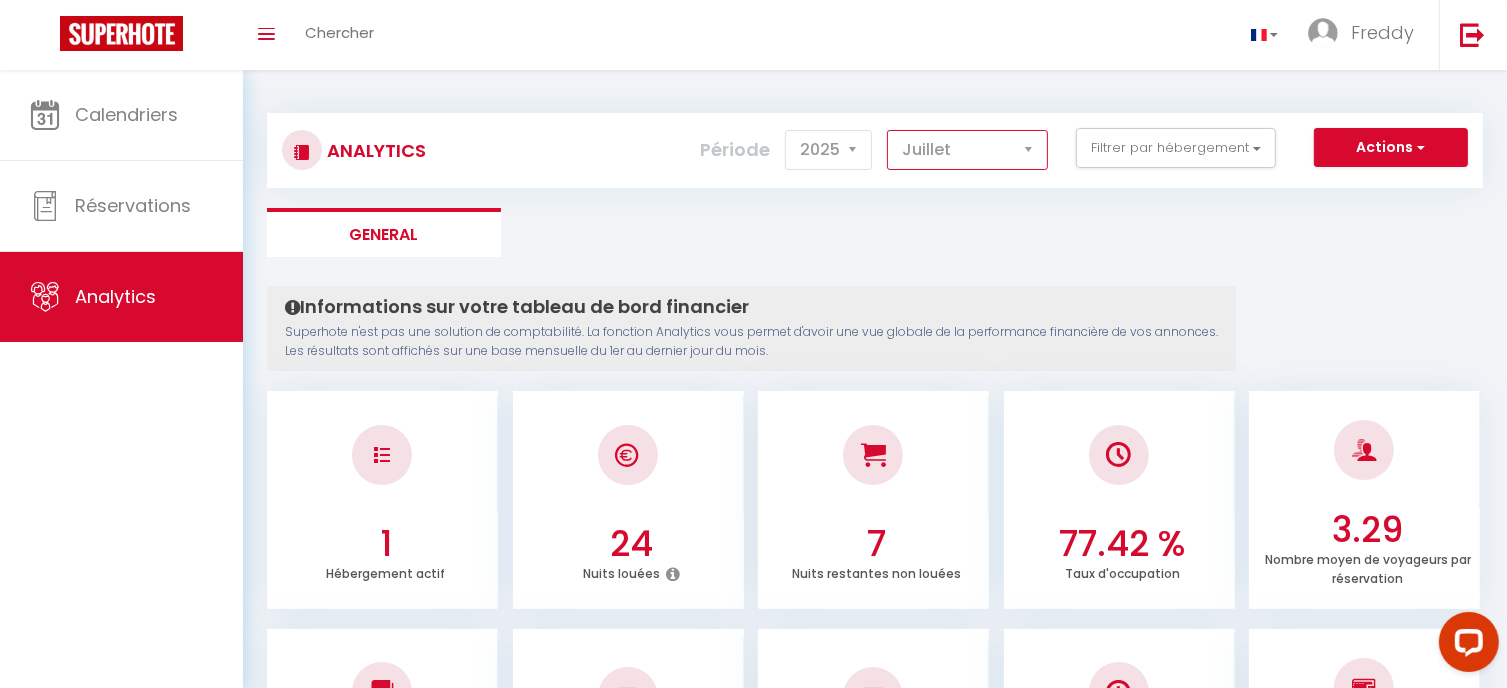 click on "Janvier   Février   Mars   Avril   Mai   Juin   Juillet   Août   Septembre   Octobre   Novembre   Décembre" at bounding box center (967, 150) 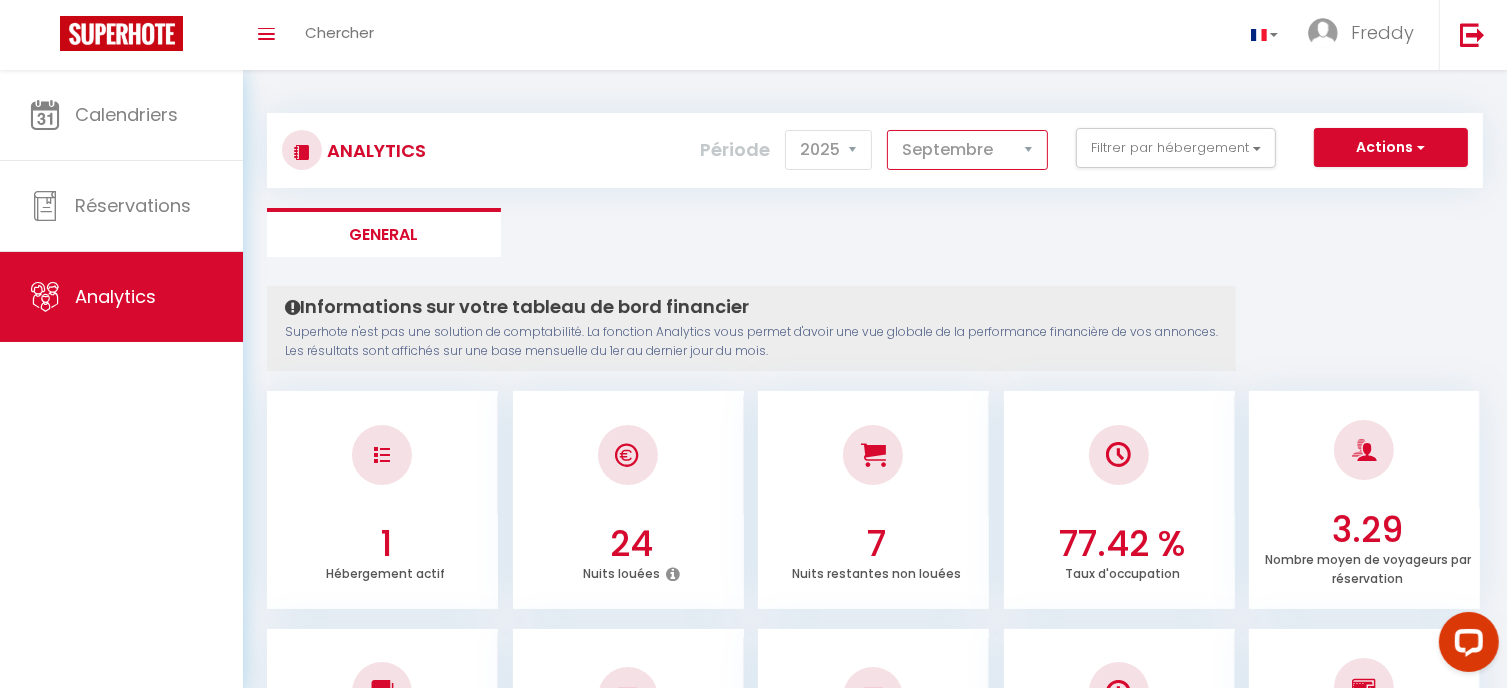 click on "Janvier   Février   Mars   Avril   Mai   Juin   Juillet   Août   Septembre   Octobre   Novembre   Décembre" at bounding box center [967, 150] 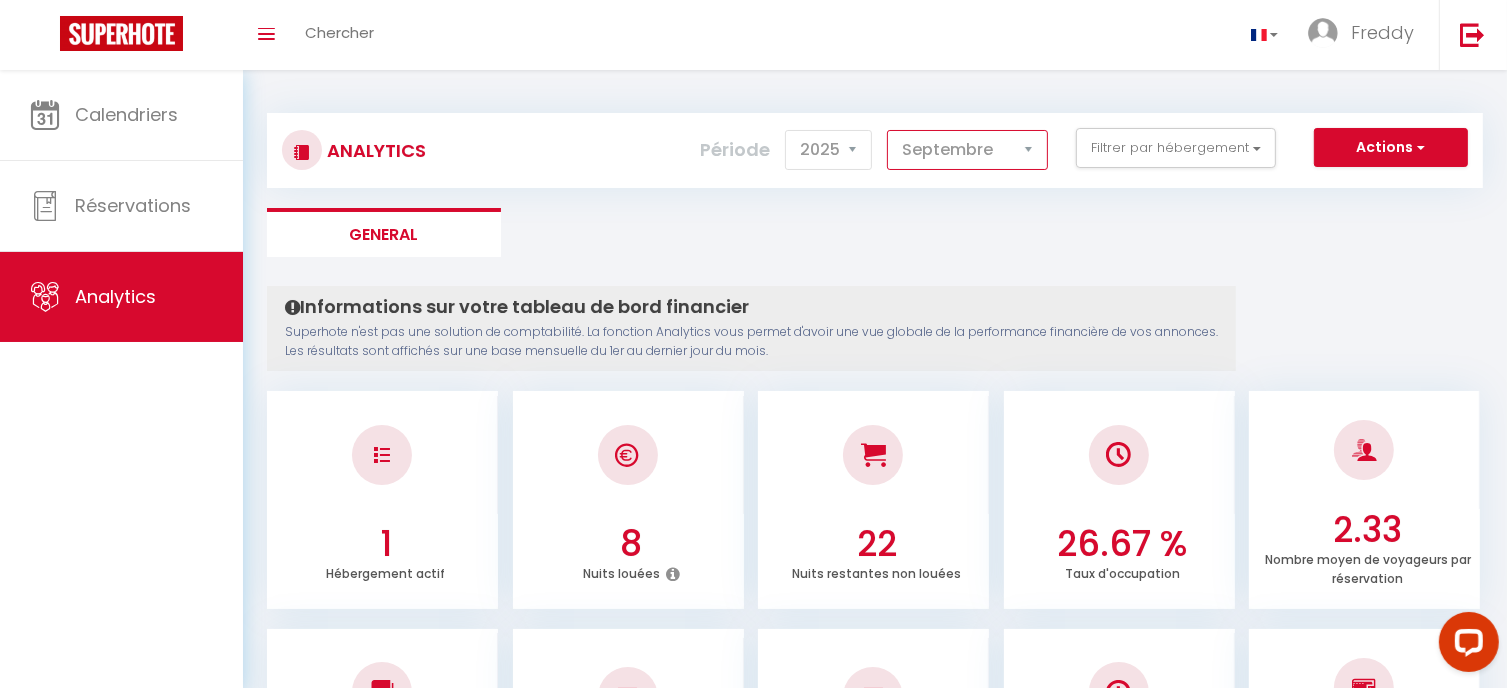 click on "Janvier   Février   Mars   Avril   Mai   Juin   Juillet   Août   Septembre   Octobre   Novembre   Décembre" at bounding box center (967, 150) 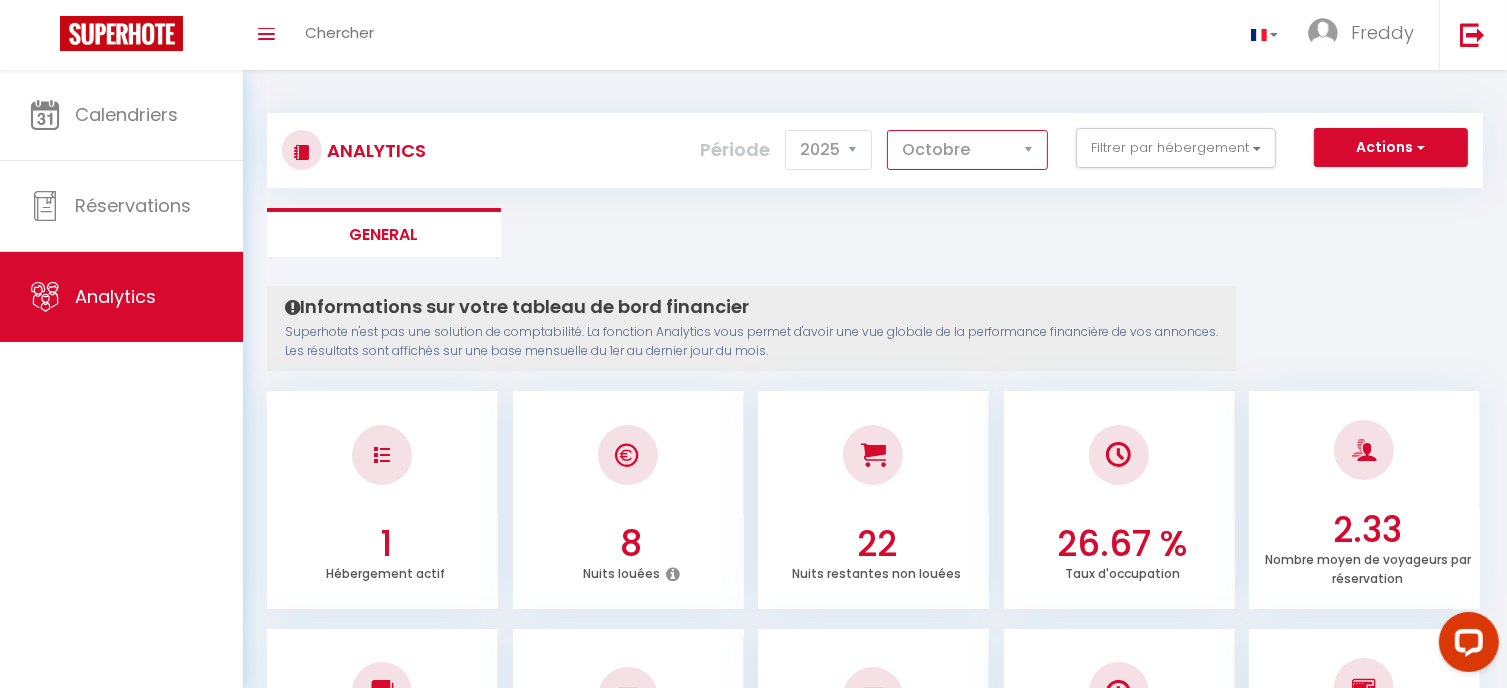 click on "Janvier   Février   Mars   Avril   Mai   Juin   Juillet   Août   Septembre   Octobre   Novembre   Décembre" at bounding box center [967, 150] 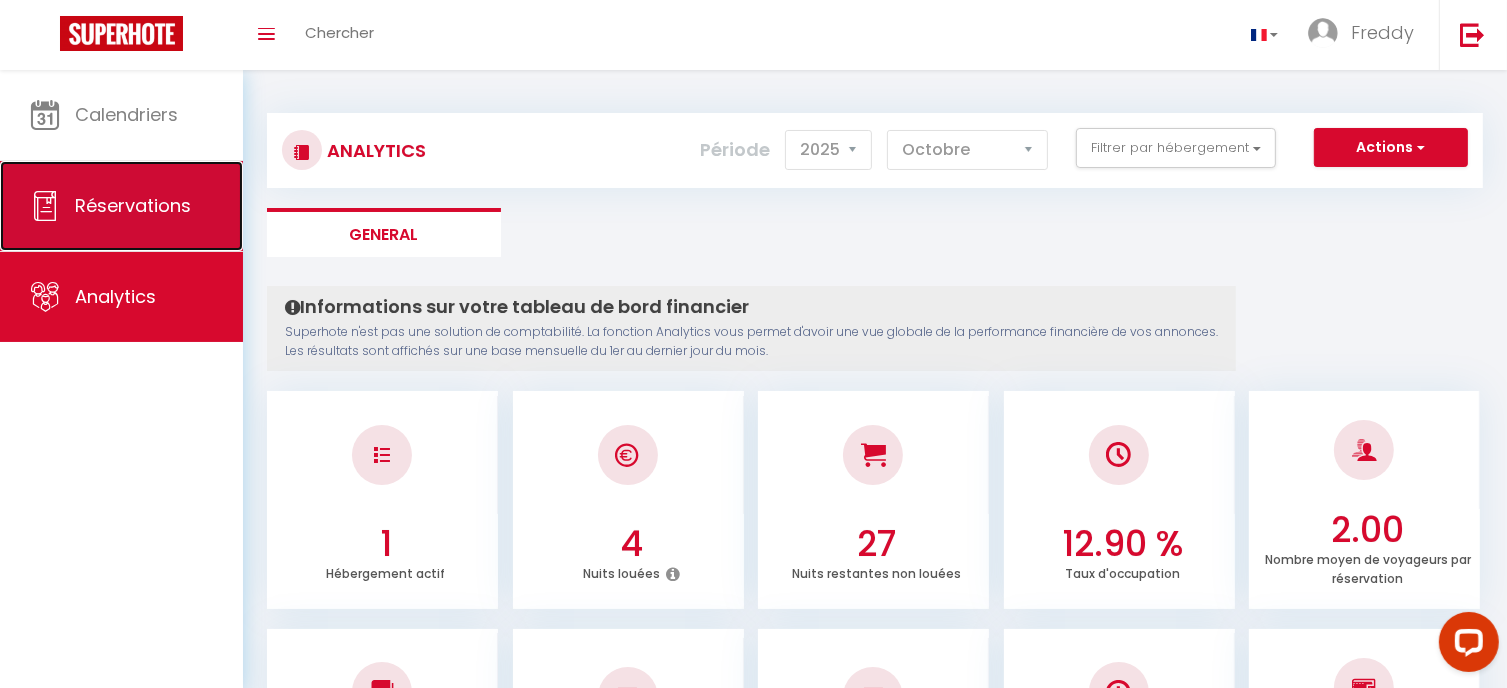click on "Réservations" at bounding box center (133, 205) 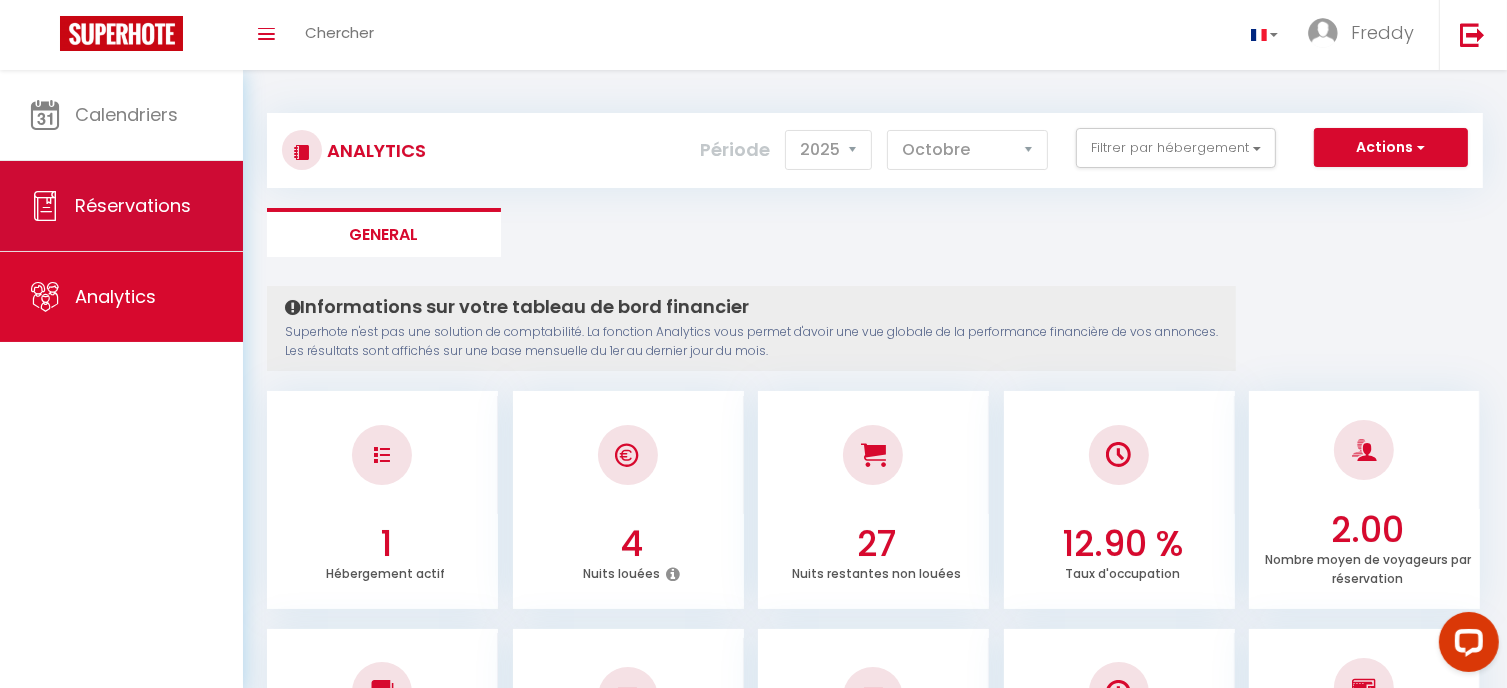 select on "not_cancelled" 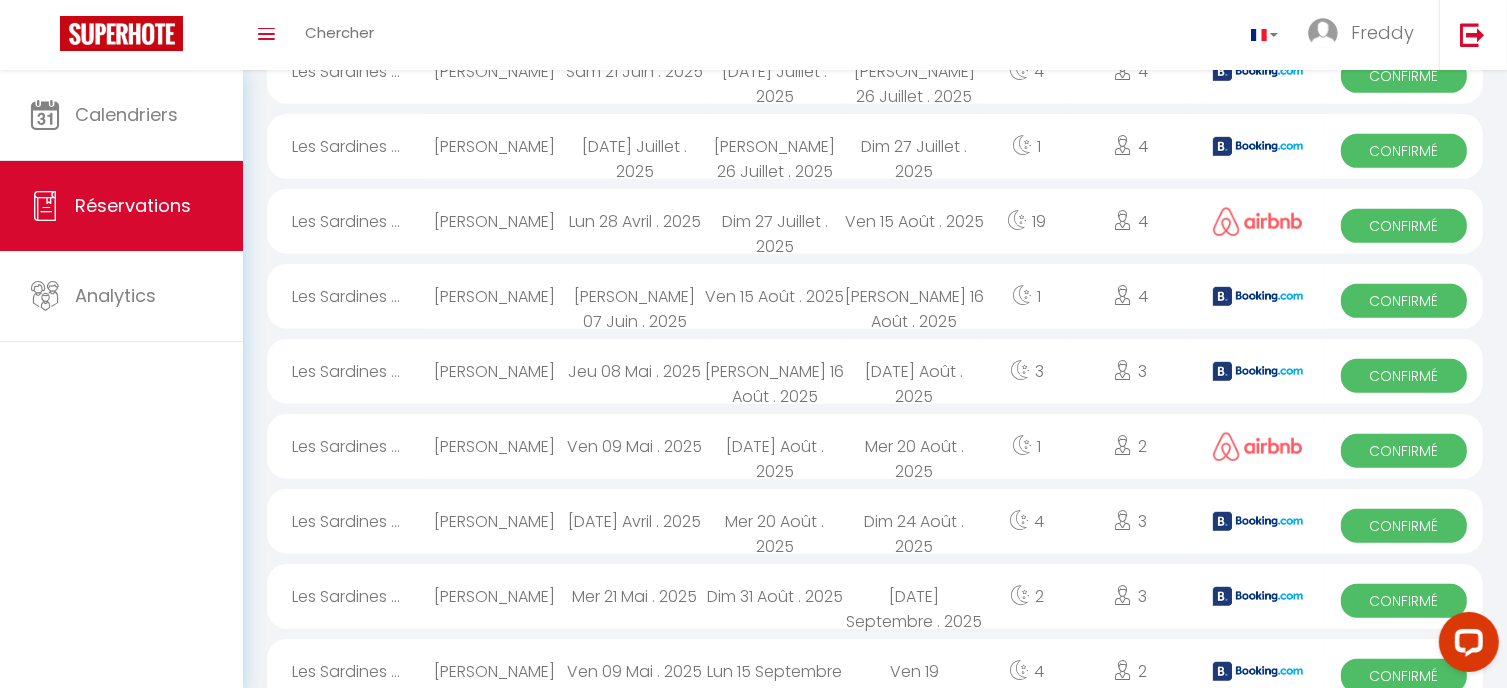 scroll, scrollTop: 1194, scrollLeft: 0, axis: vertical 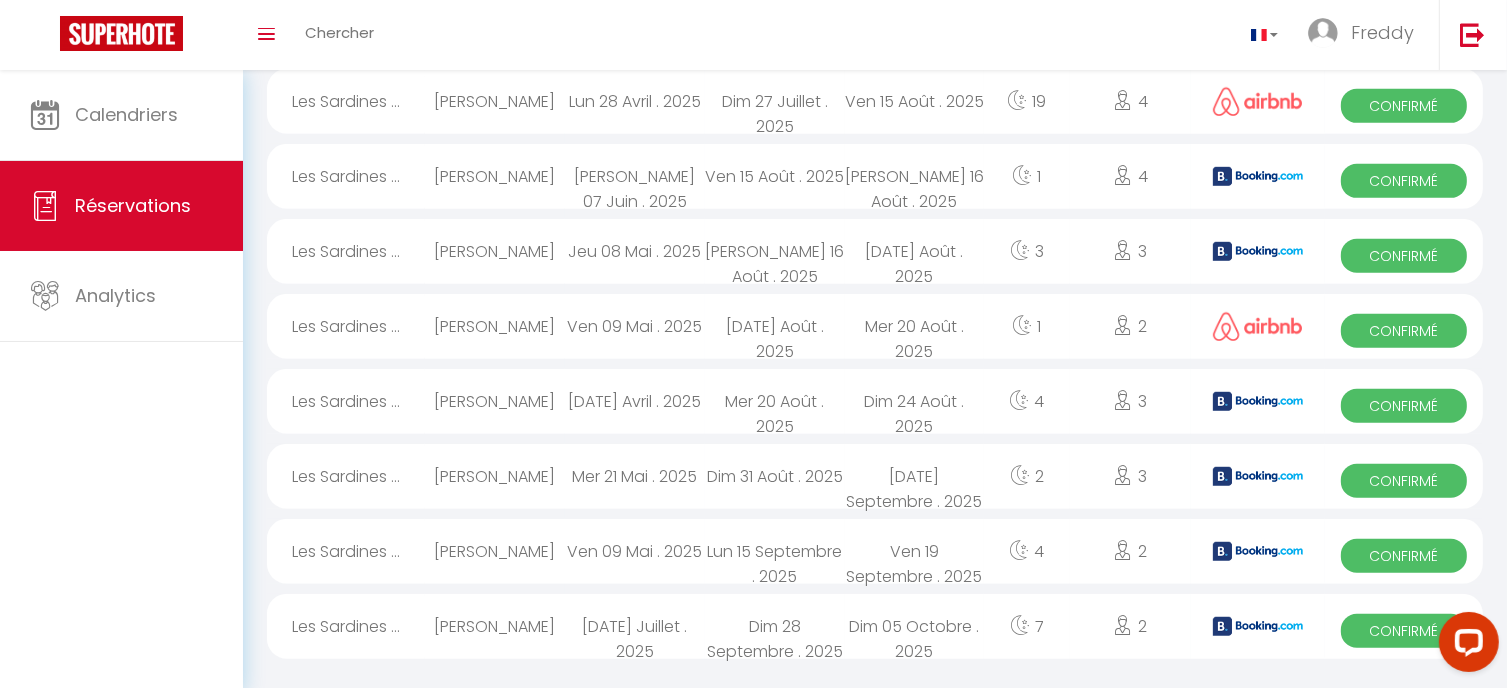 click on "Confirmé" at bounding box center (1404, 631) 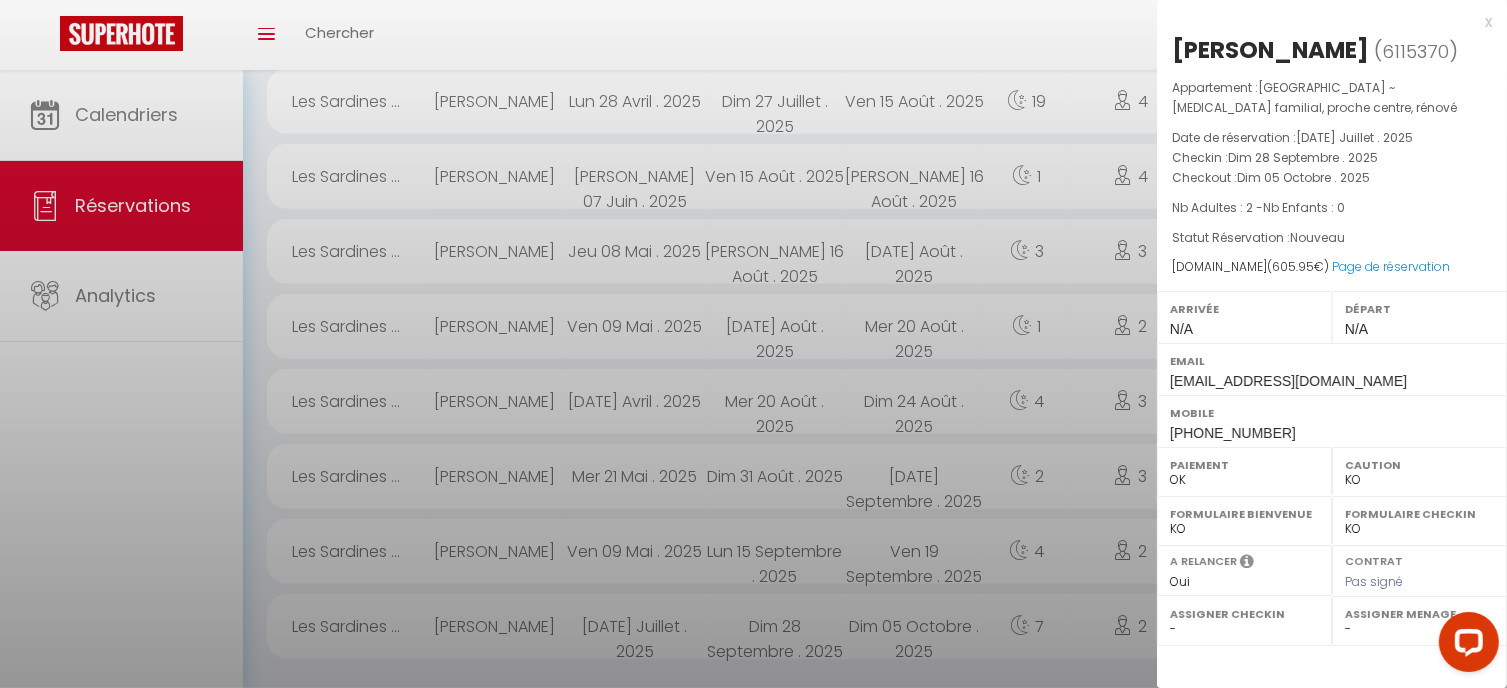 select on "37601" 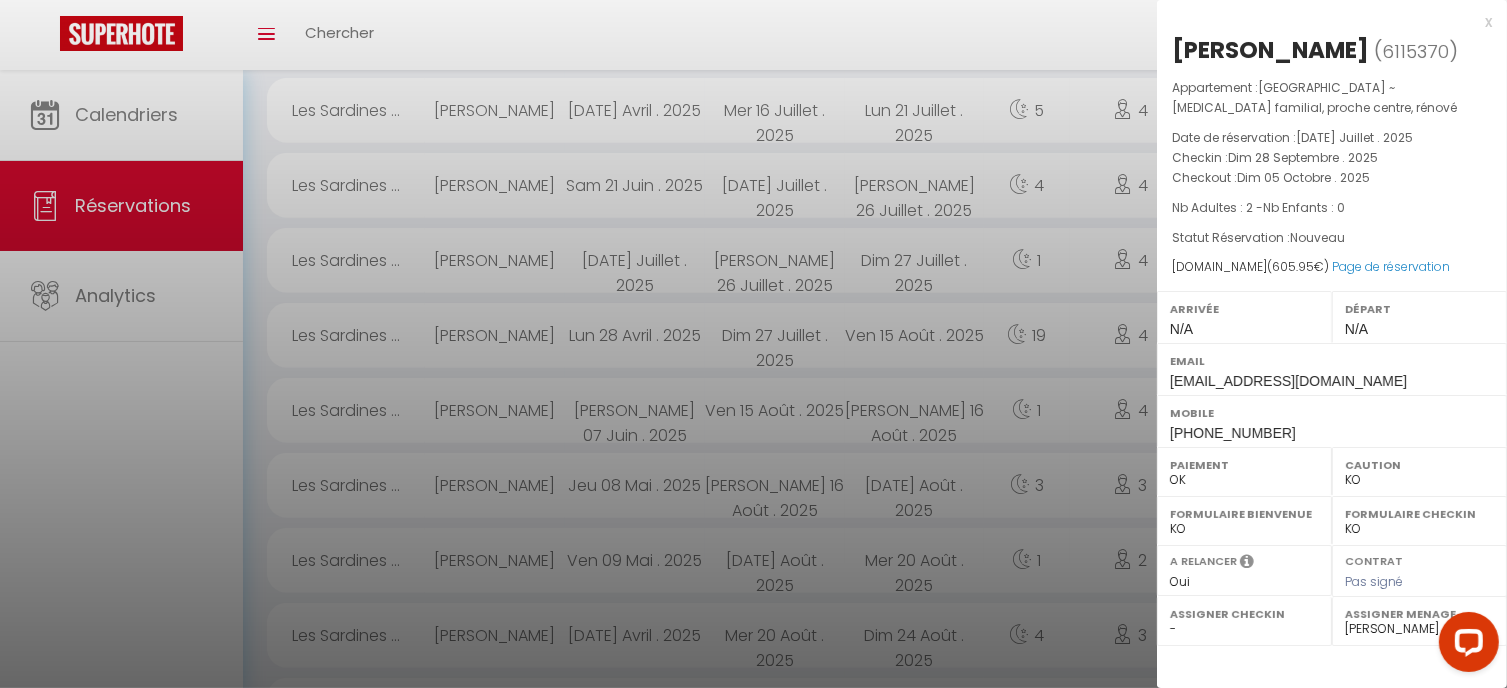 scroll, scrollTop: 794, scrollLeft: 0, axis: vertical 